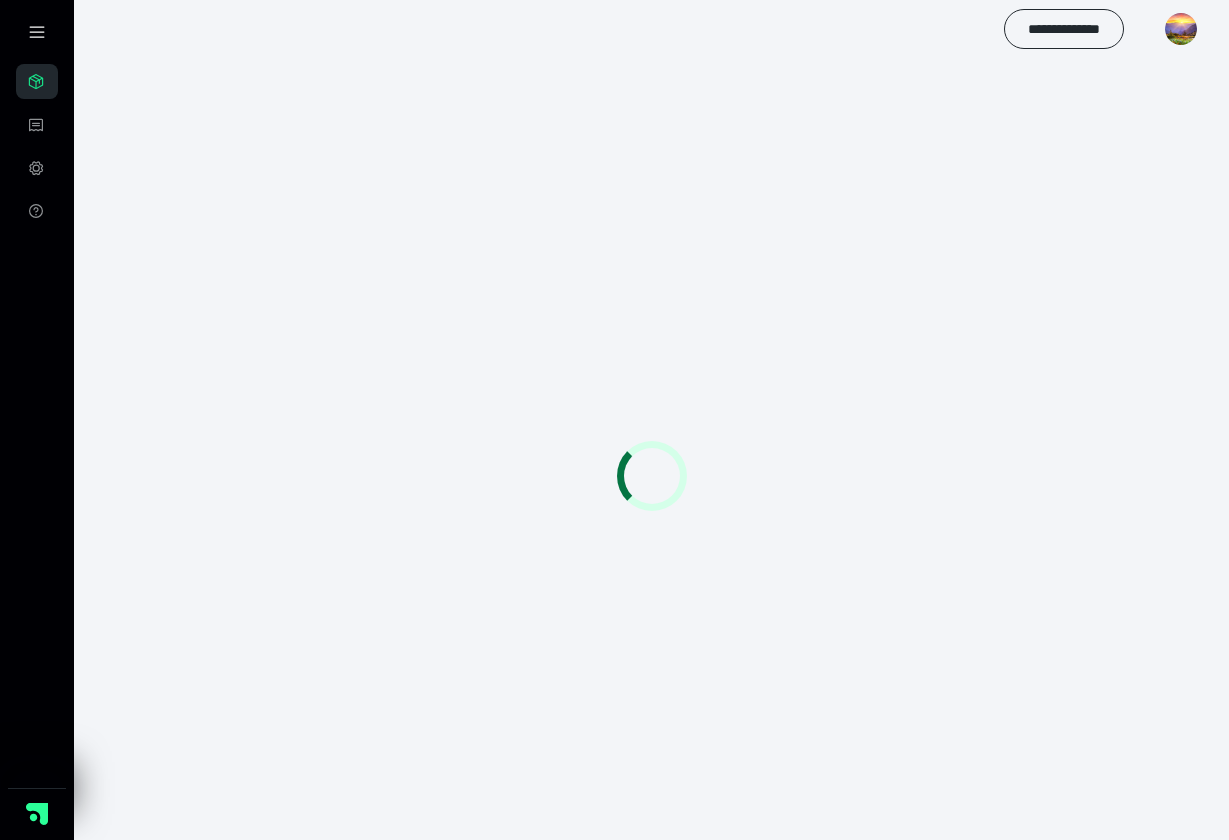 scroll, scrollTop: 0, scrollLeft: 0, axis: both 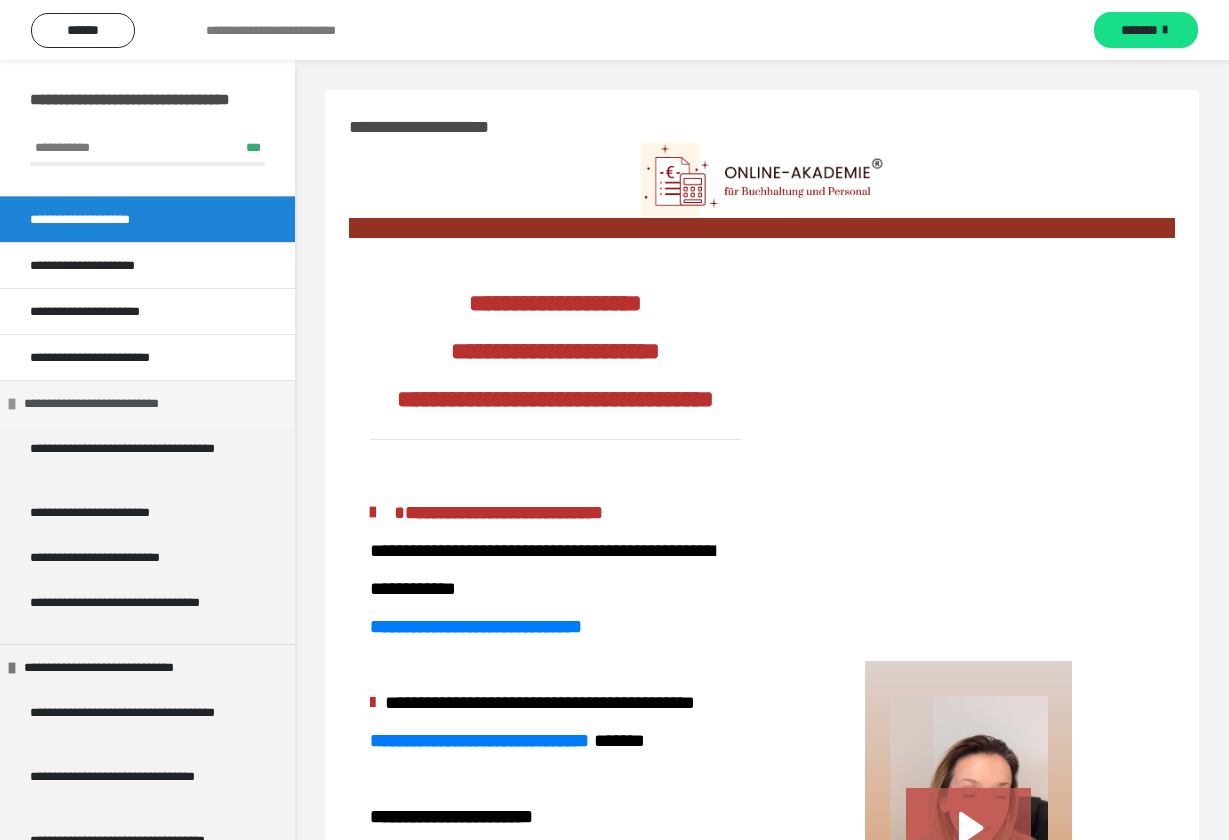 click on "**********" at bounding box center [122, 403] 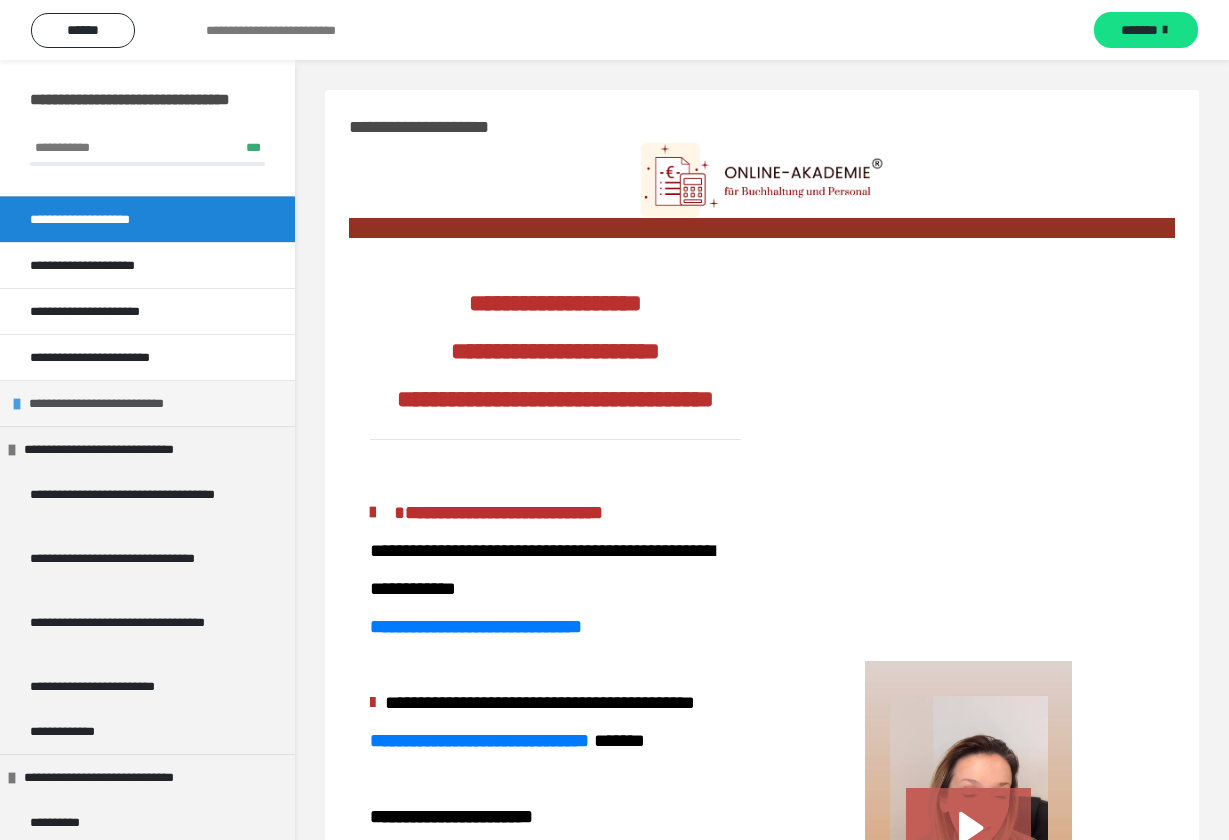 click on "**********" at bounding box center (127, 403) 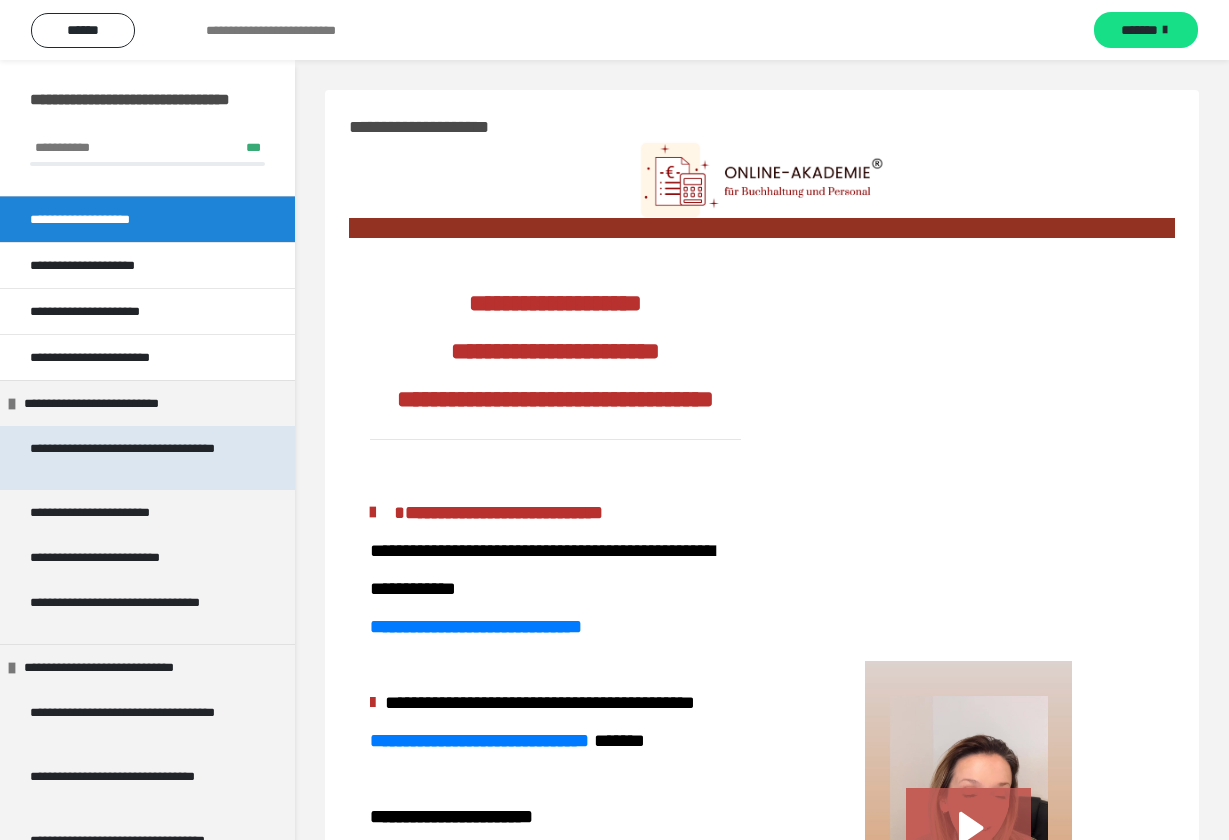 click on "**********" at bounding box center (139, 458) 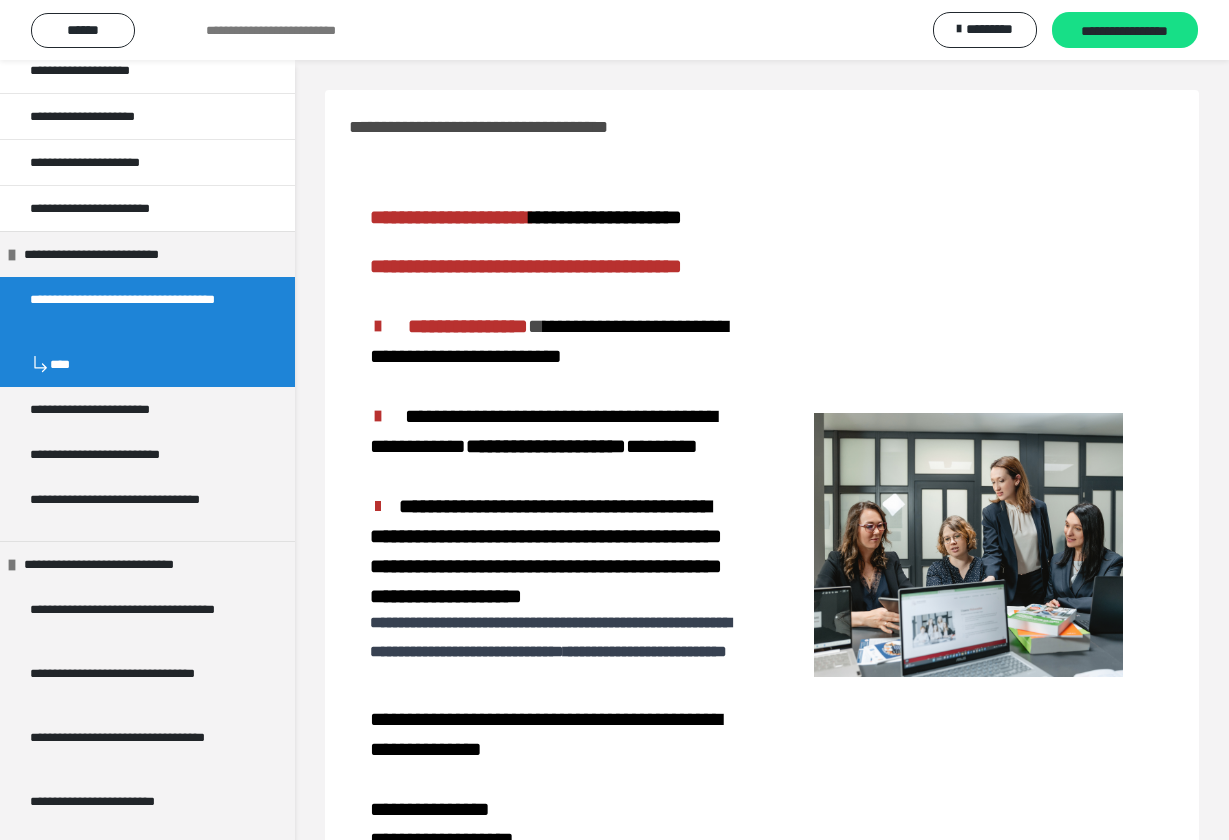 scroll, scrollTop: 154, scrollLeft: 0, axis: vertical 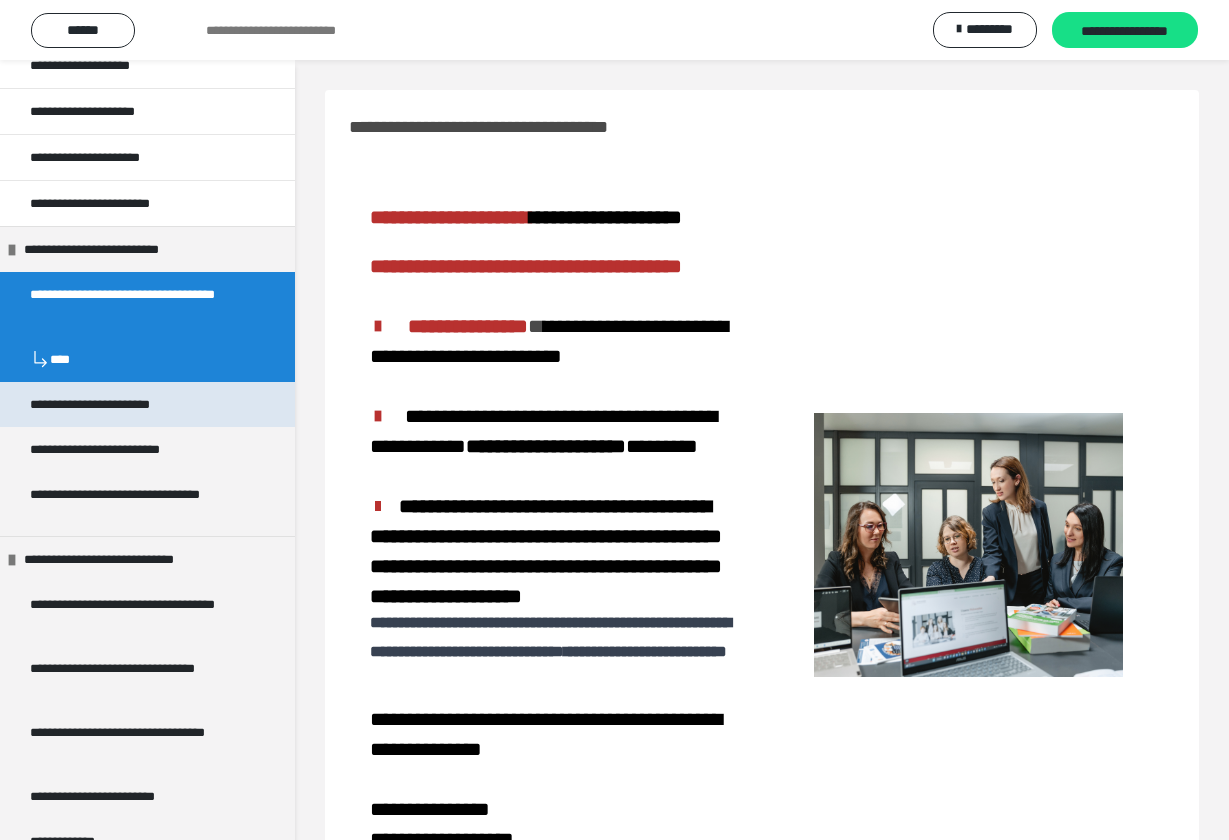 click on "**********" at bounding box center [122, 404] 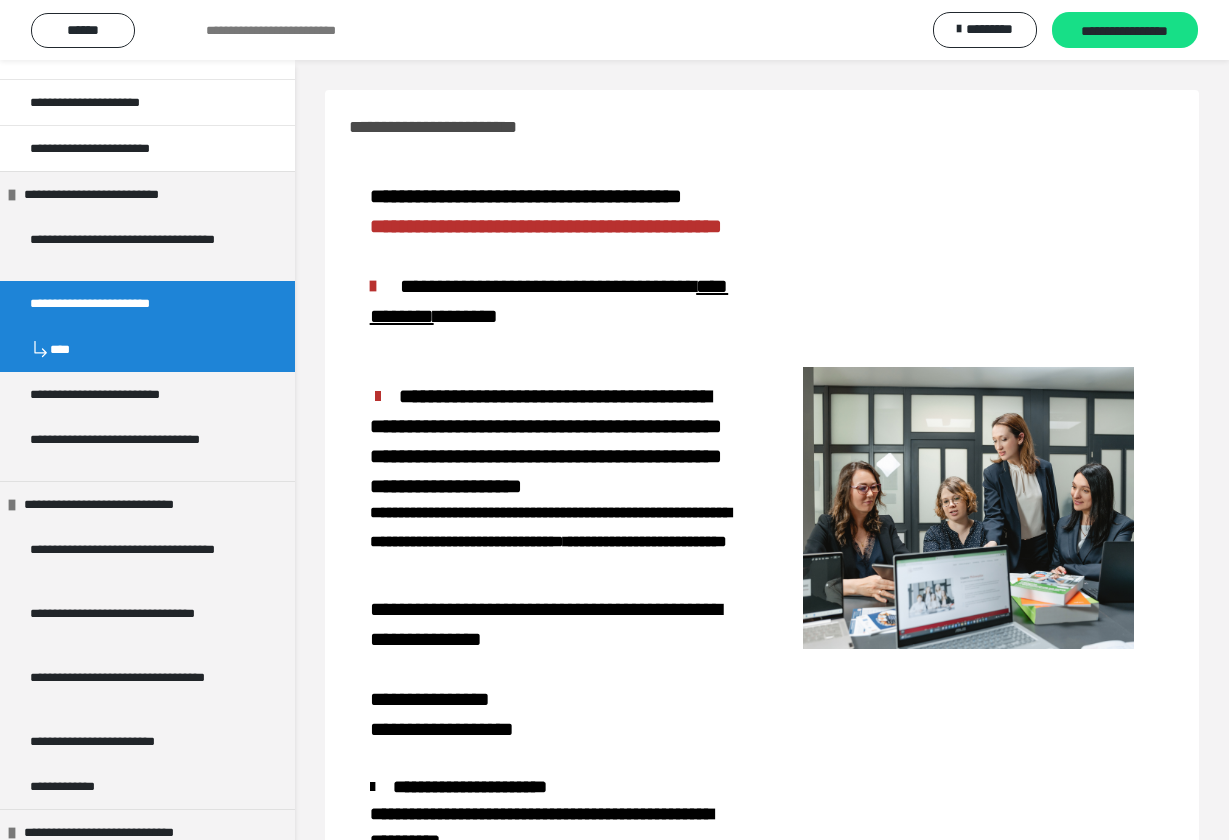 scroll, scrollTop: 229, scrollLeft: 0, axis: vertical 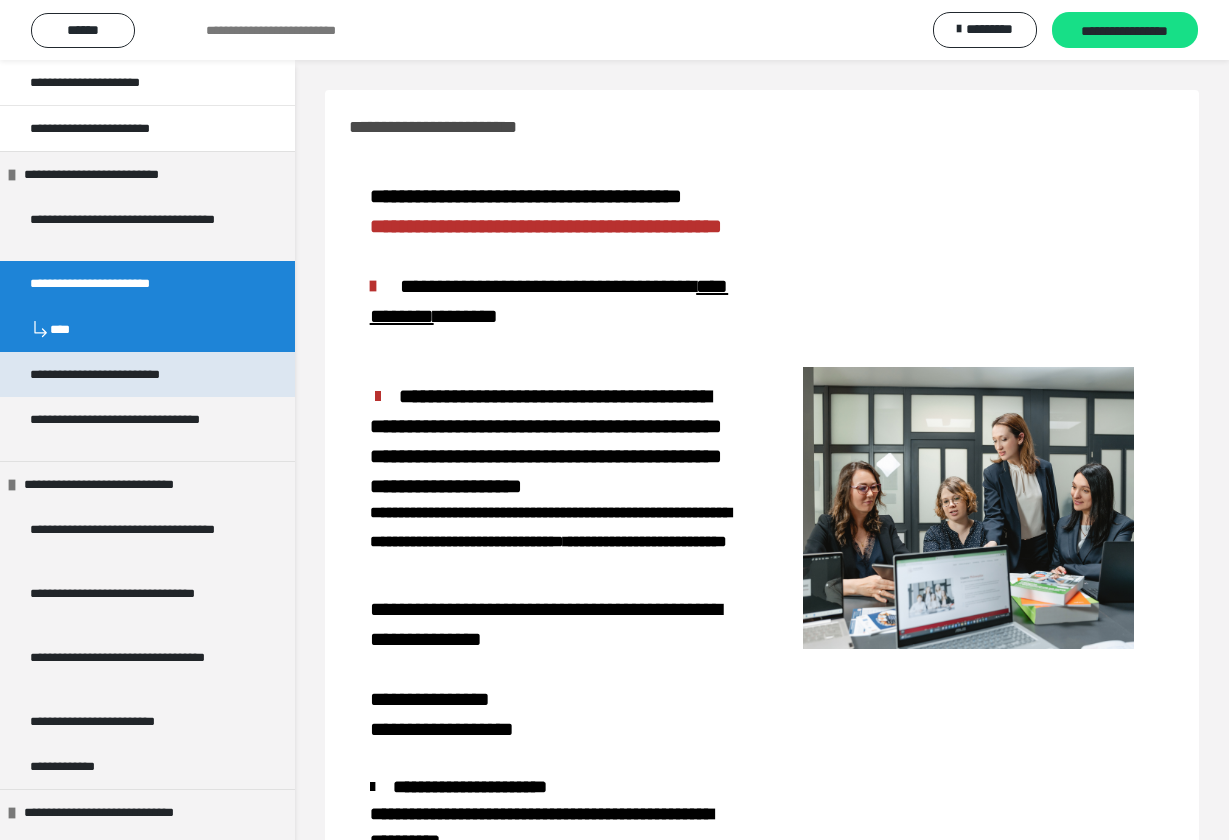 click on "**********" at bounding box center [128, 374] 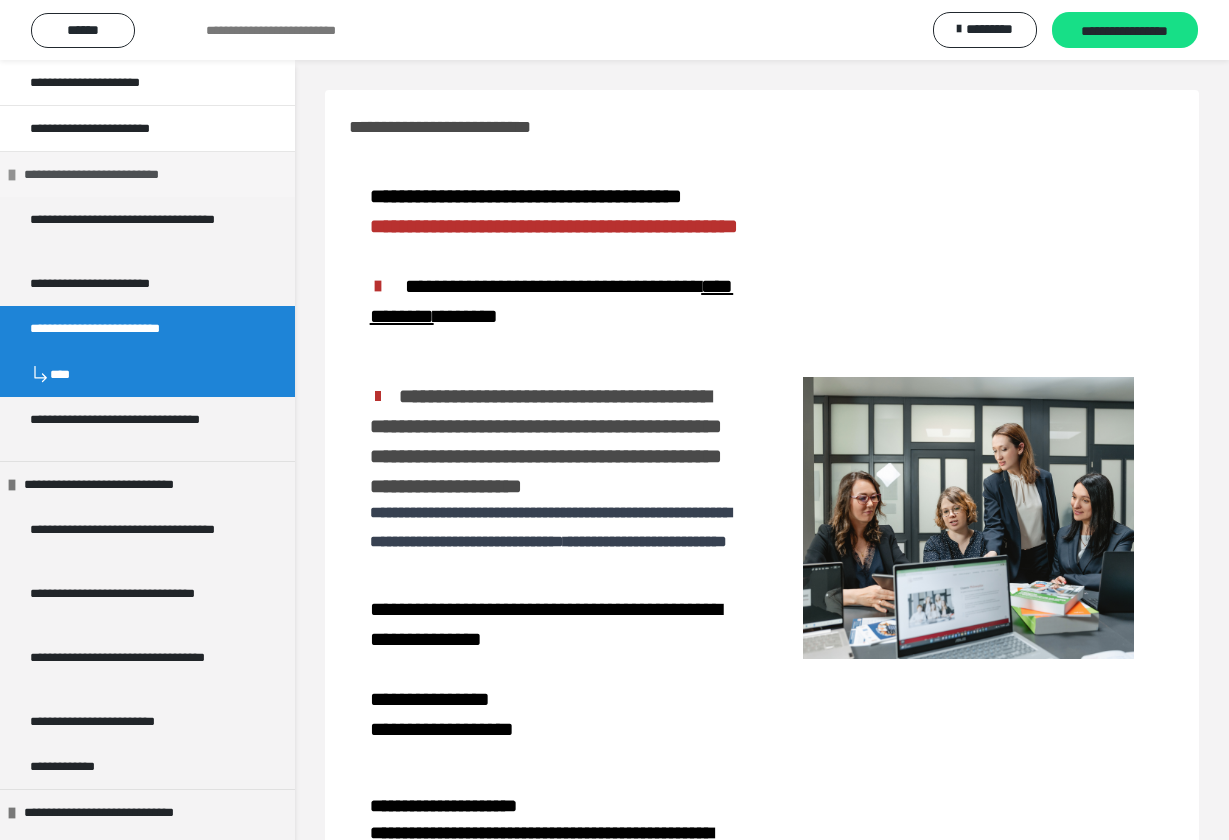 click at bounding box center (12, 175) 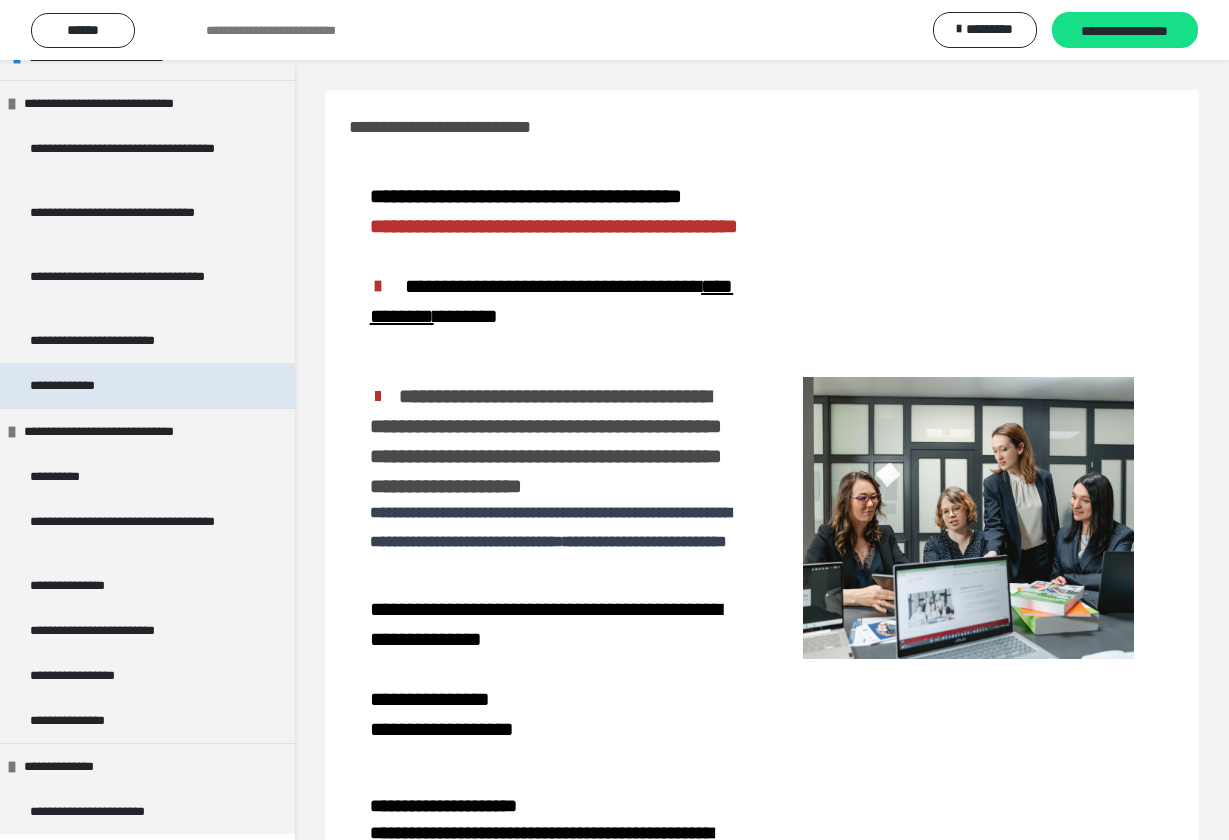 scroll, scrollTop: 345, scrollLeft: 0, axis: vertical 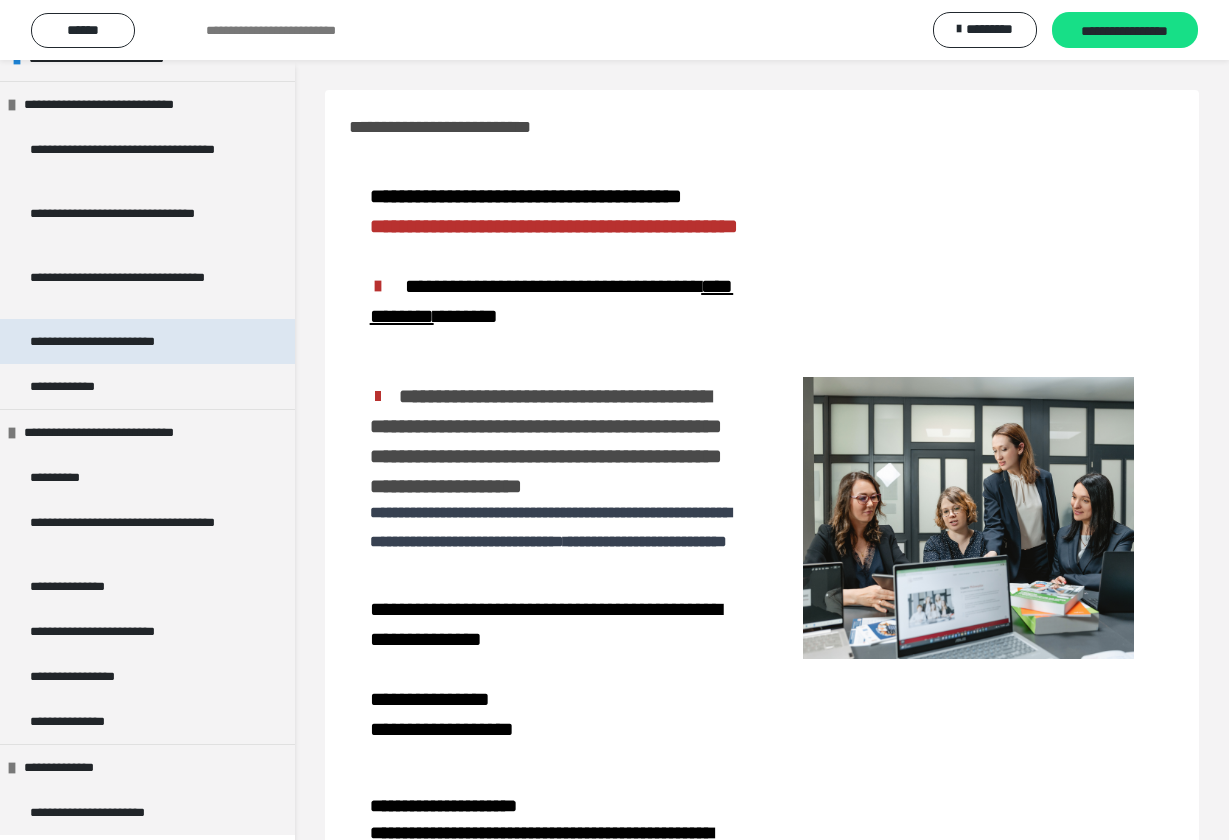 click on "**********" at bounding box center [115, 341] 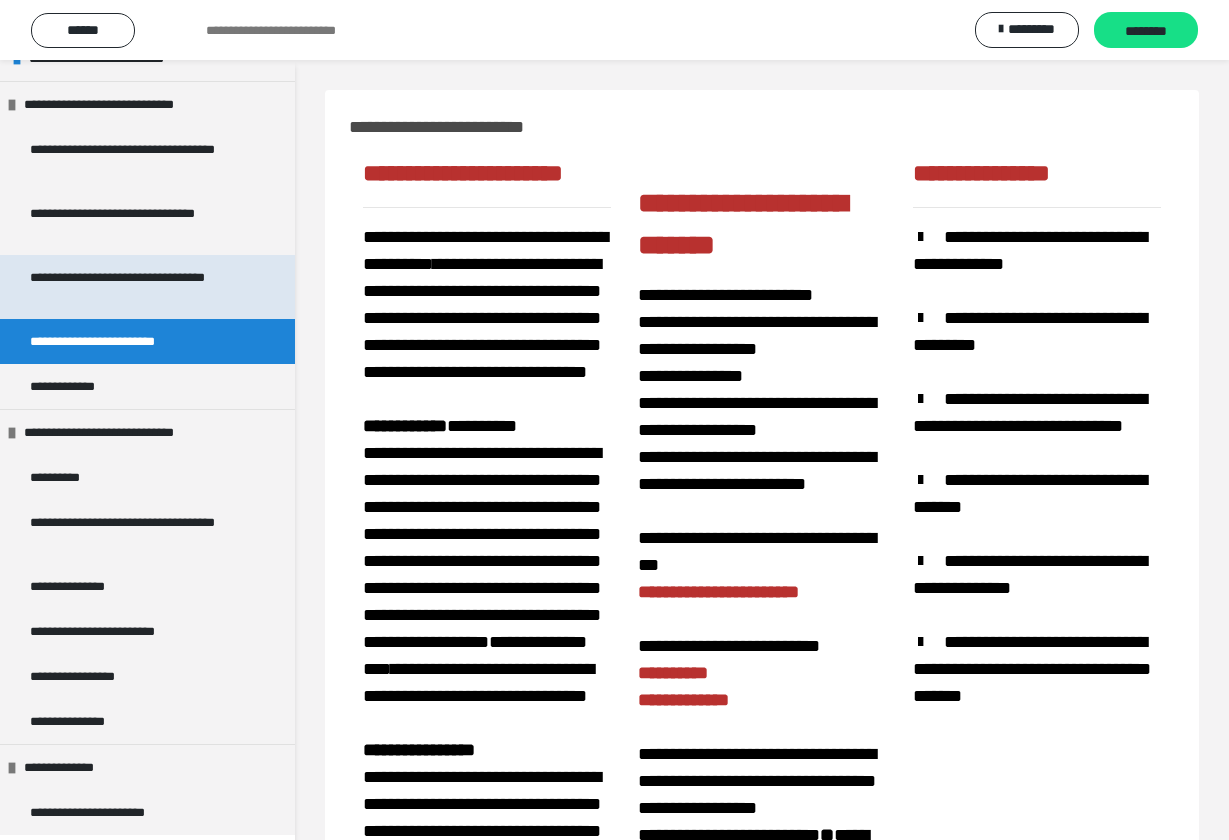 click on "**********" at bounding box center [139, 287] 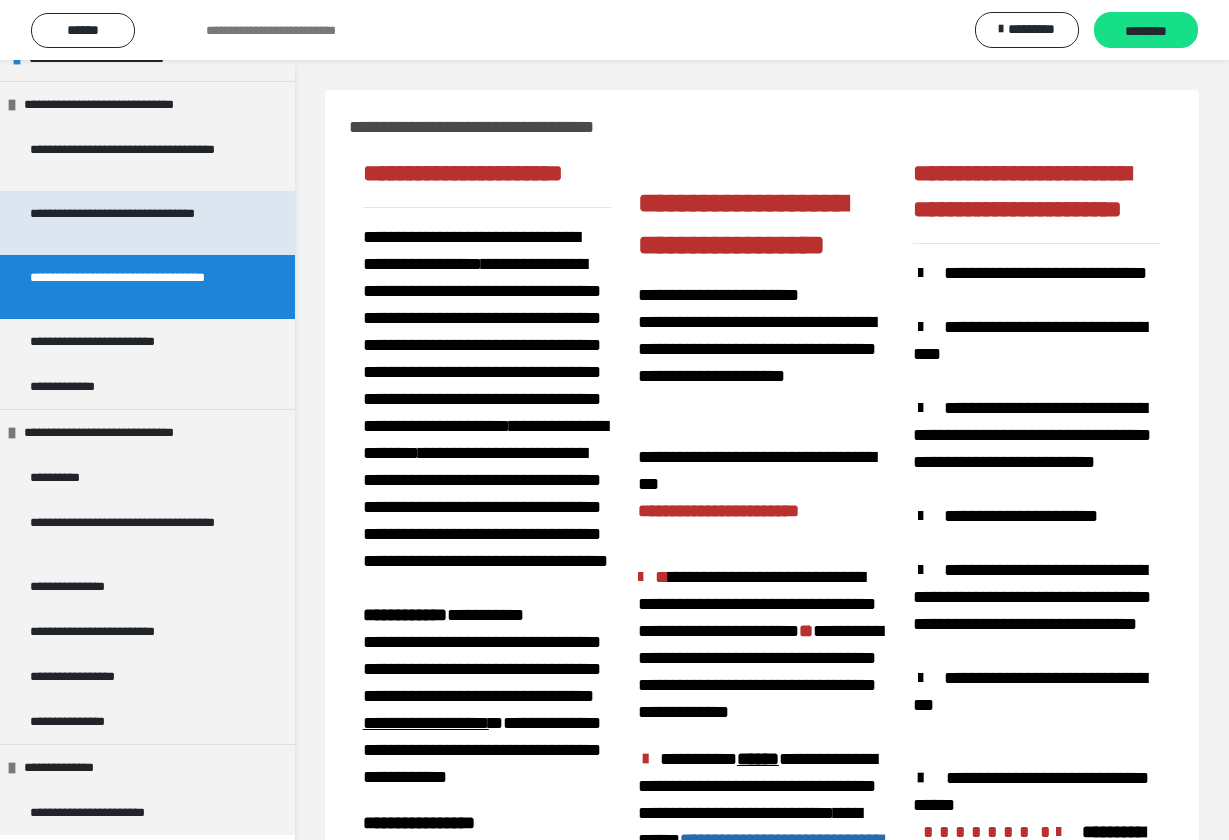 click on "**********" at bounding box center (139, 223) 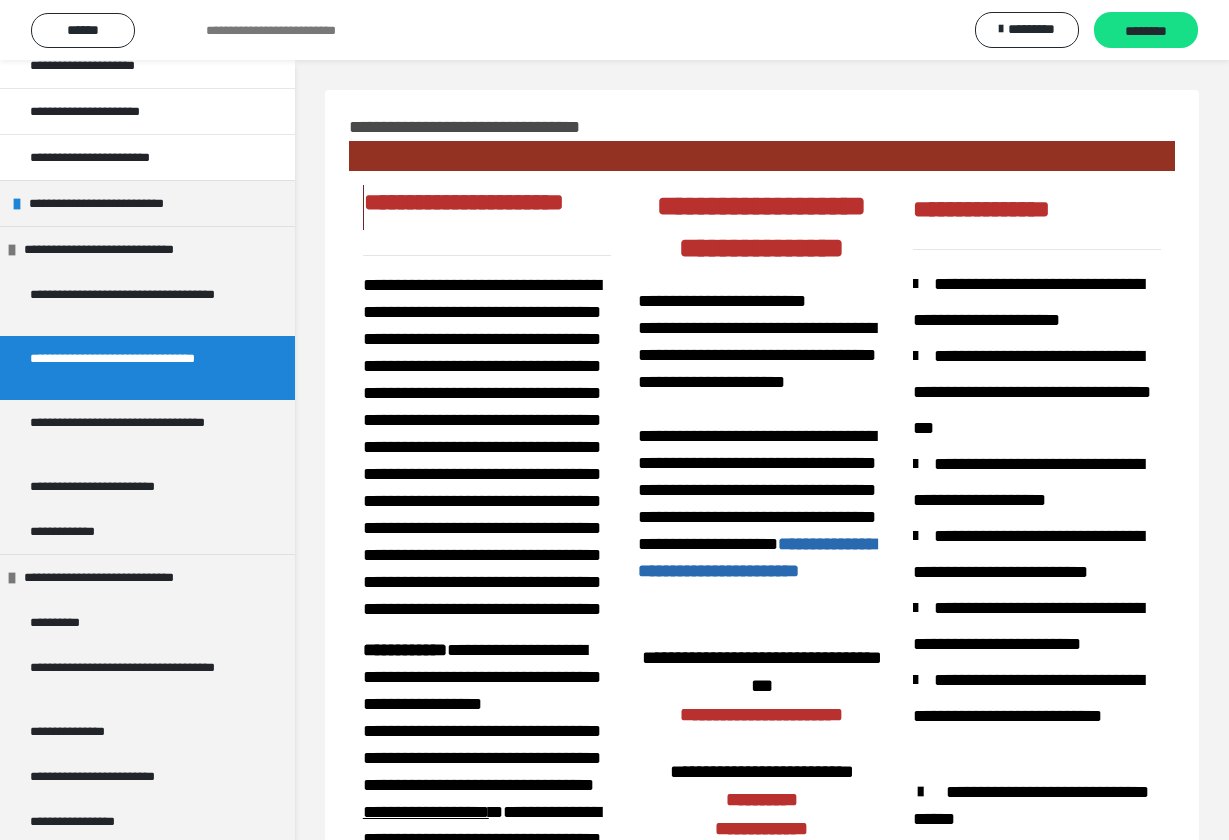 scroll, scrollTop: 185, scrollLeft: 0, axis: vertical 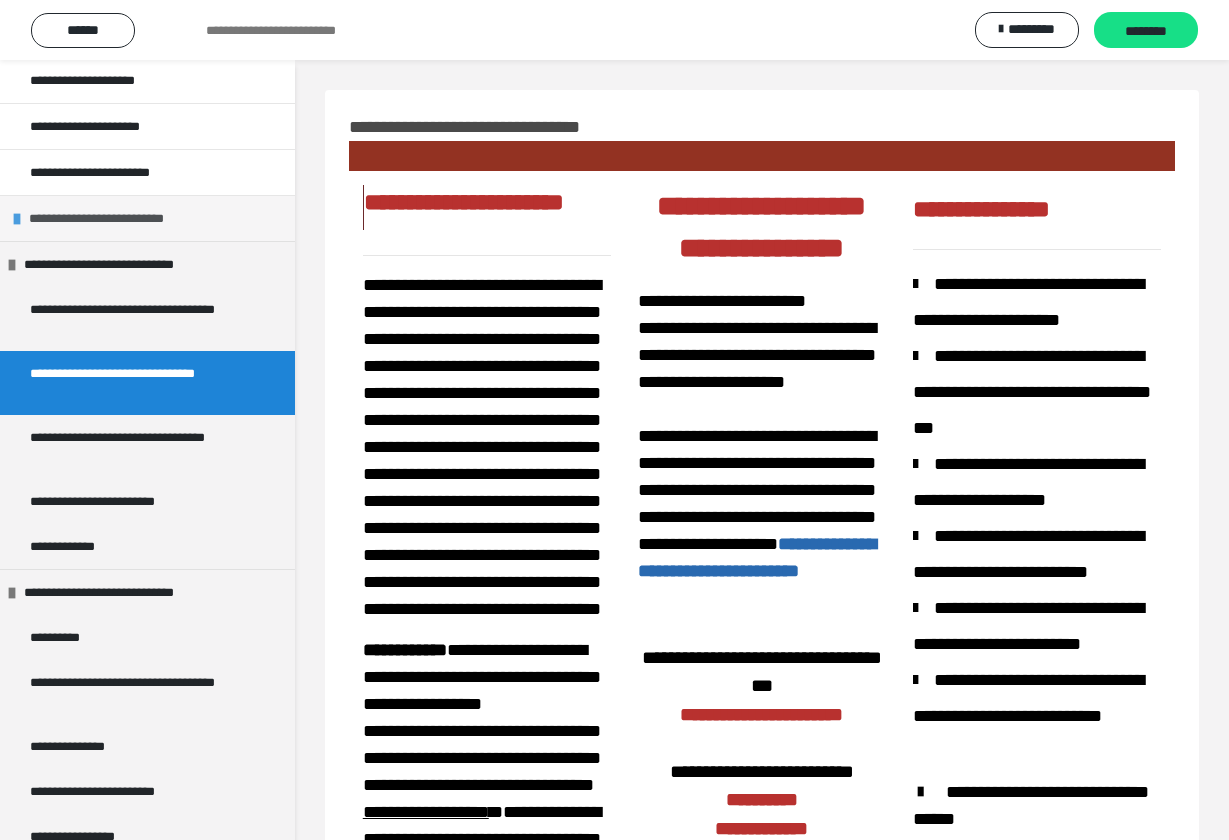 click on "**********" at bounding box center (127, 218) 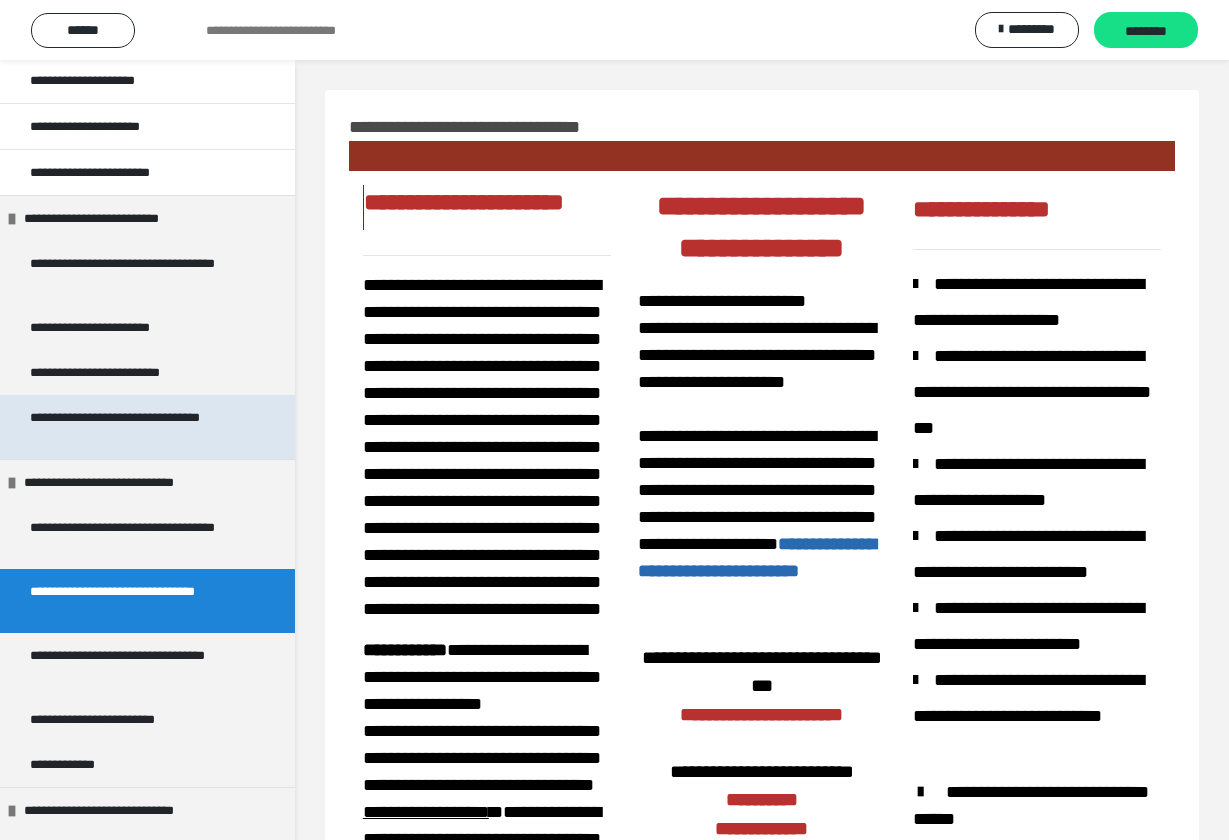 click on "**********" at bounding box center (139, 427) 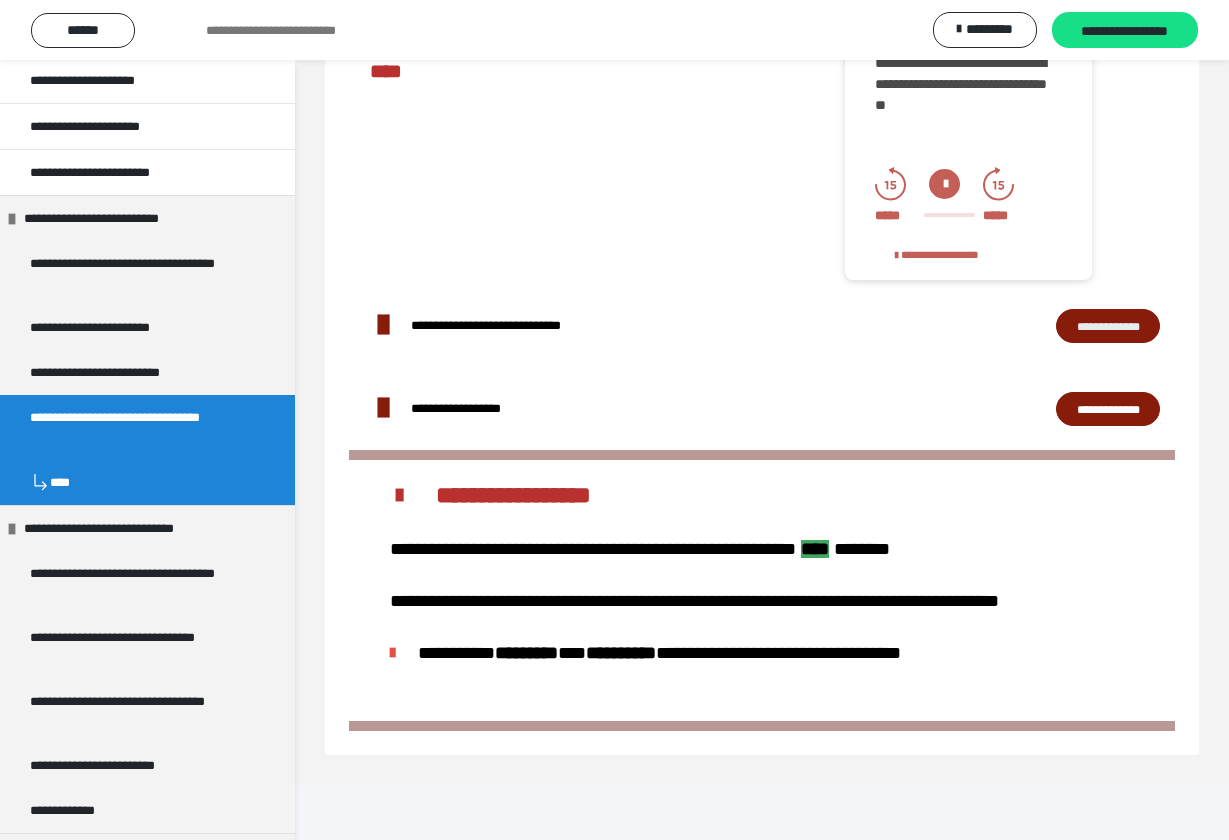 scroll, scrollTop: 1373, scrollLeft: 0, axis: vertical 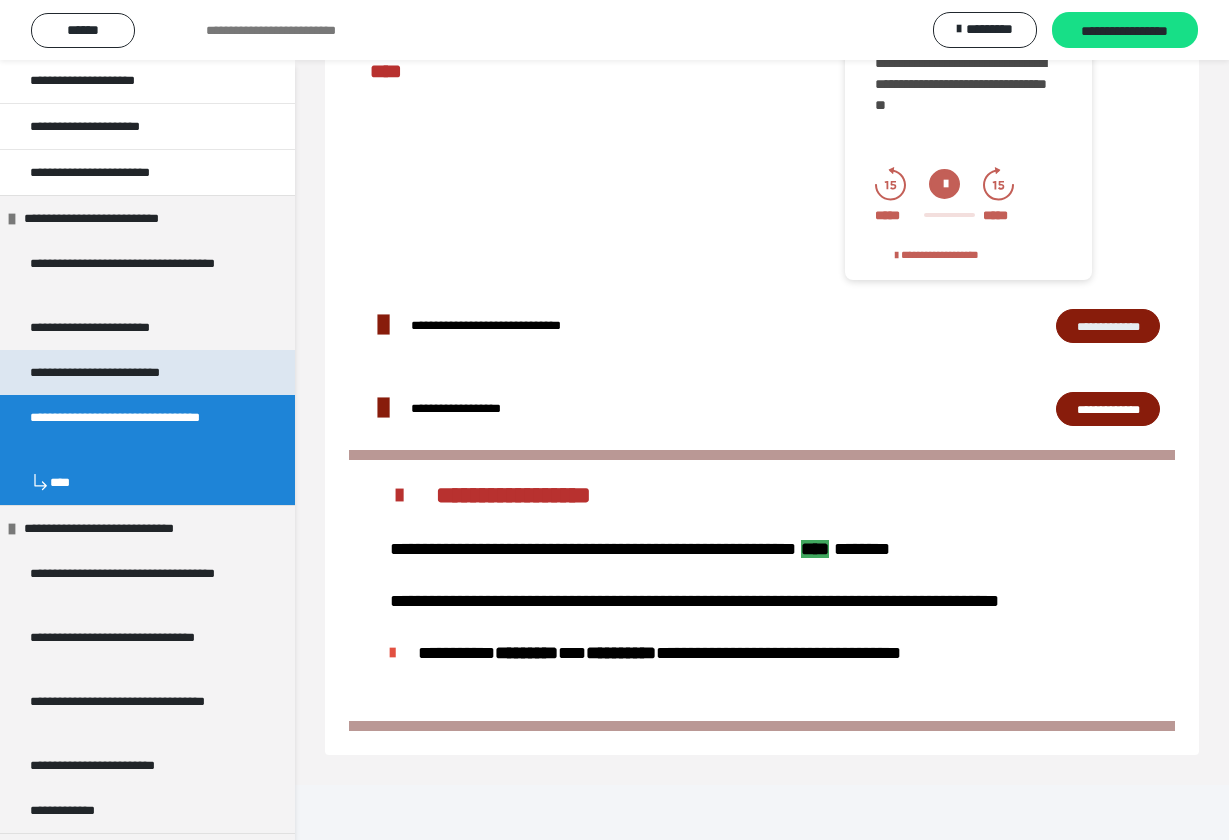 click on "**********" at bounding box center [128, 372] 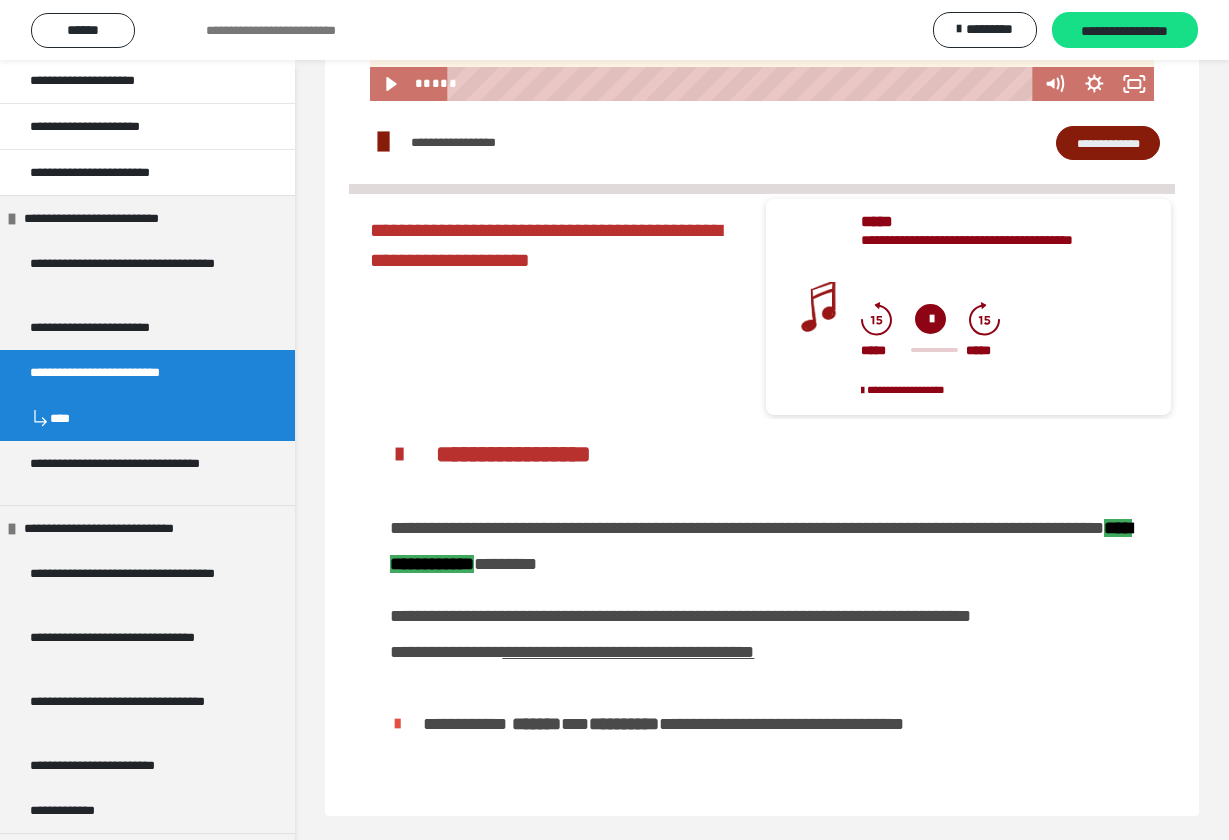 scroll, scrollTop: 1333, scrollLeft: 0, axis: vertical 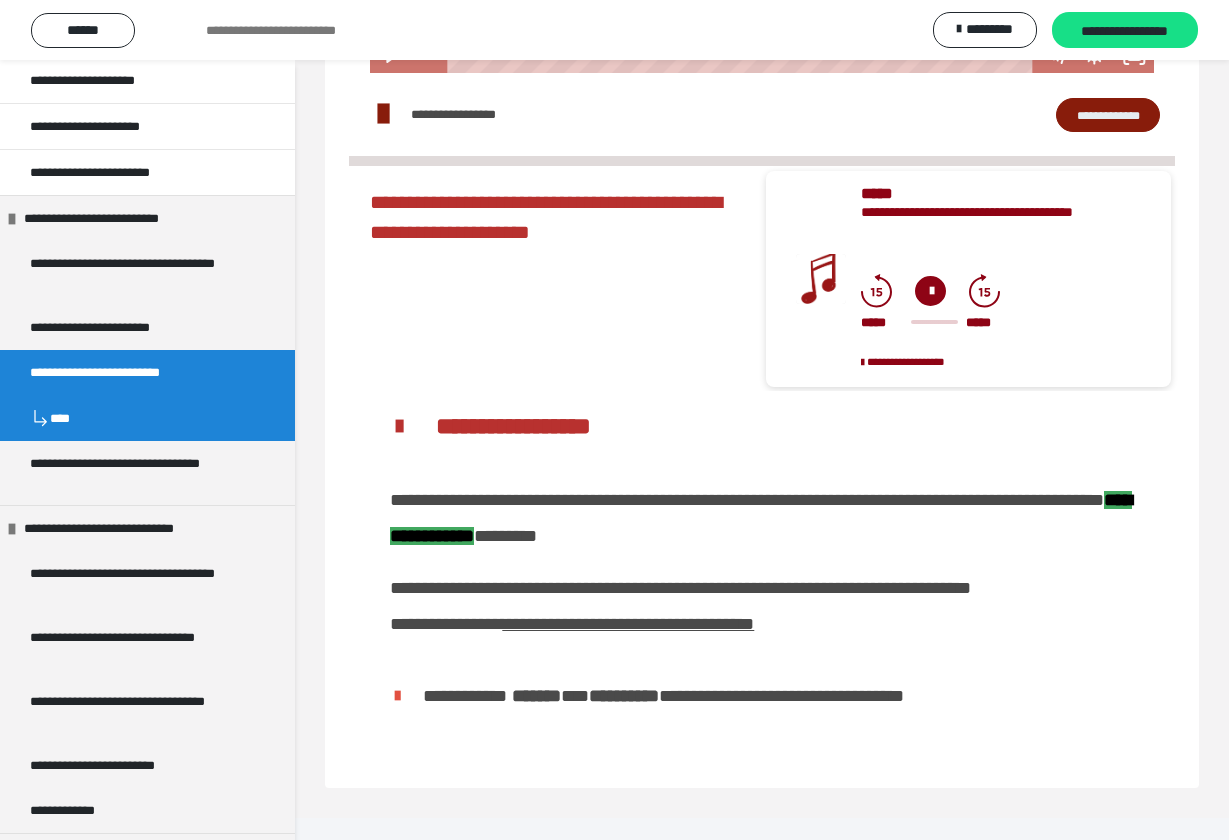 click at bounding box center (930, 291) 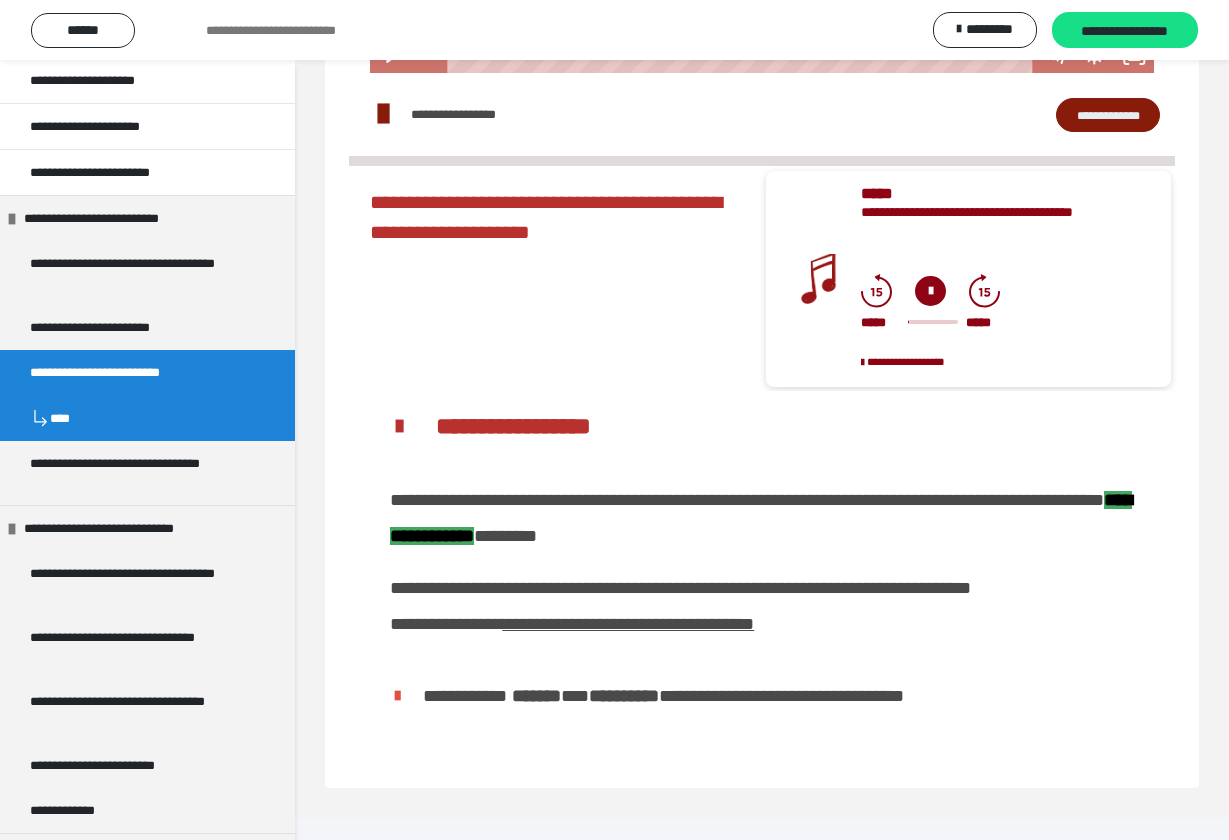 click on "**********" at bounding box center (1108, 115) 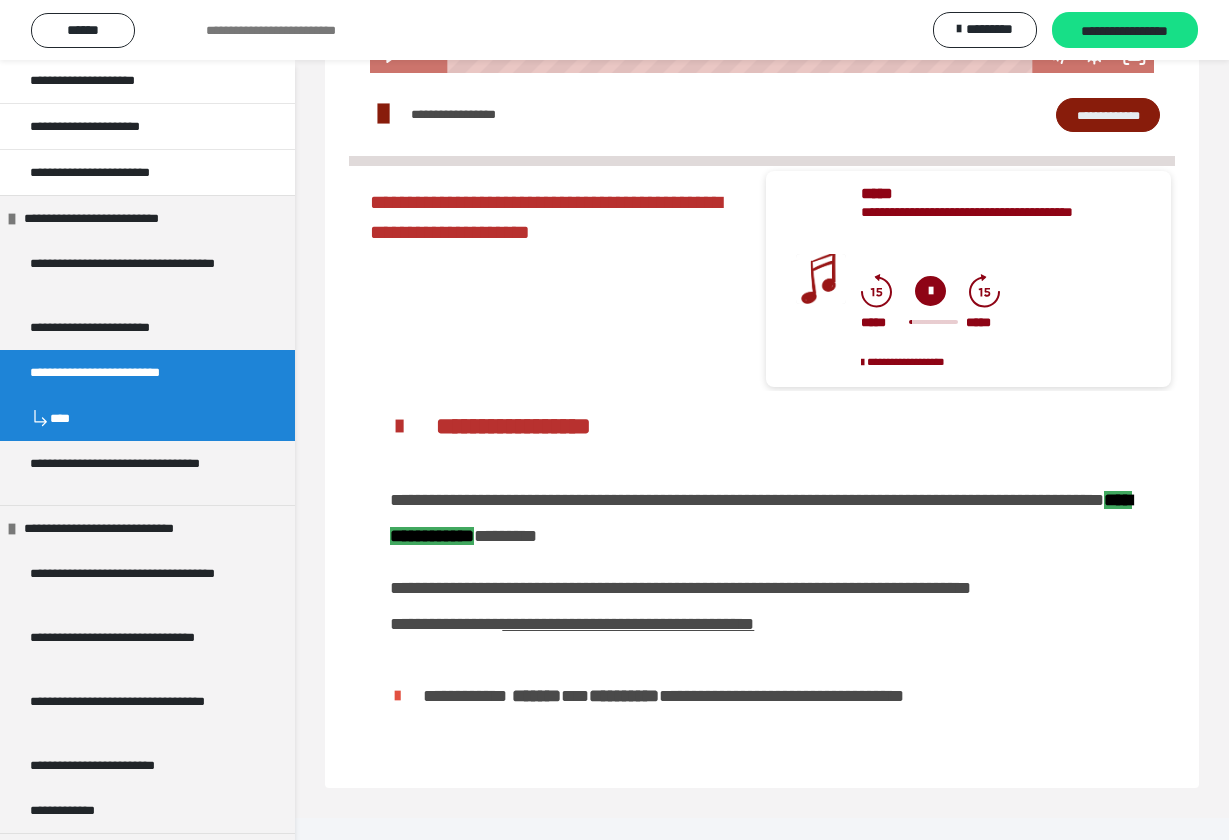 click at bounding box center [930, 291] 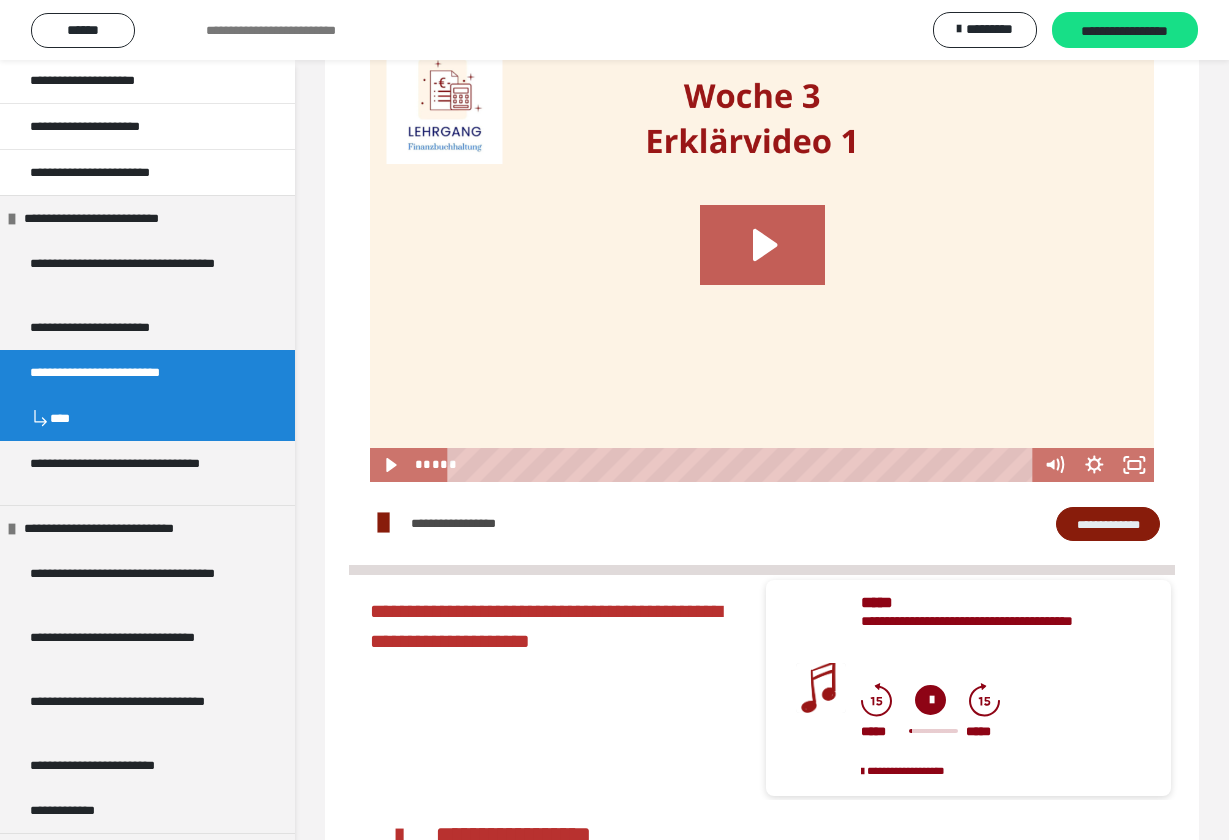 scroll, scrollTop: 919, scrollLeft: 0, axis: vertical 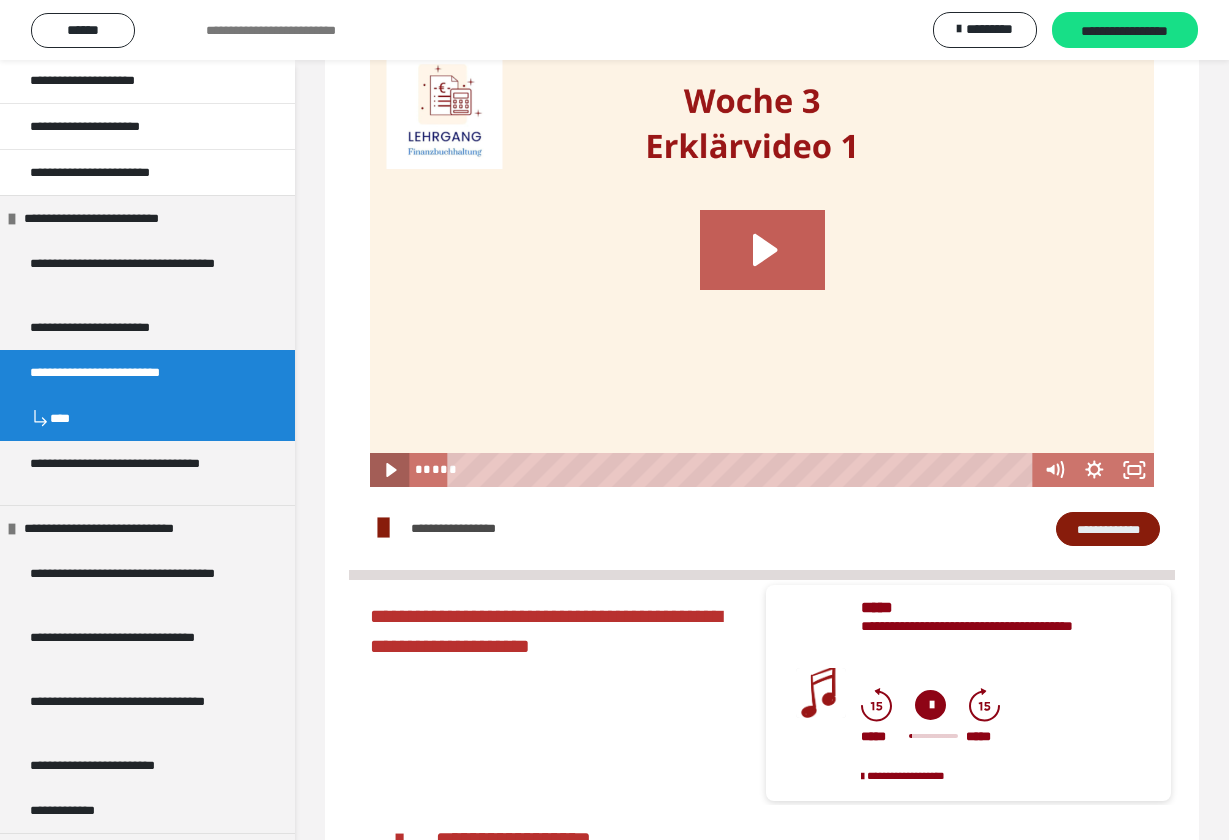 click 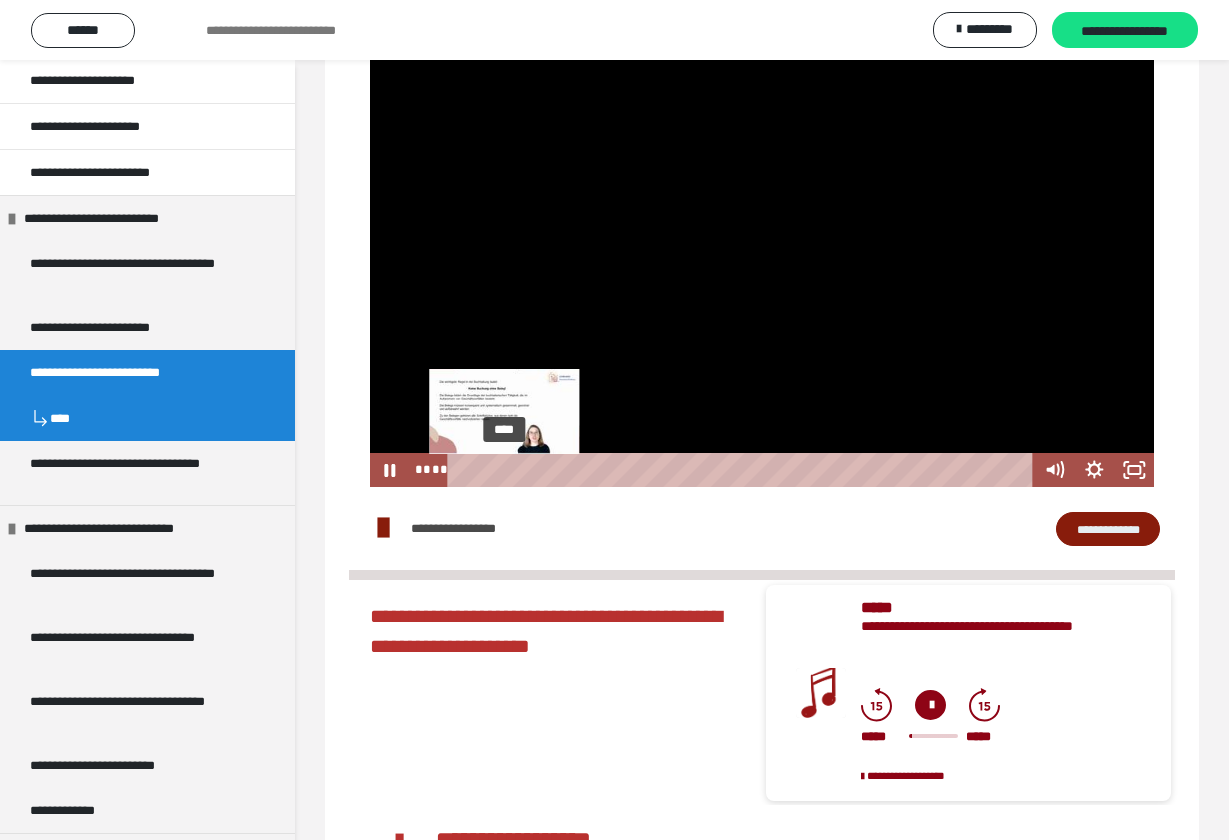 click on "****" at bounding box center [744, 470] 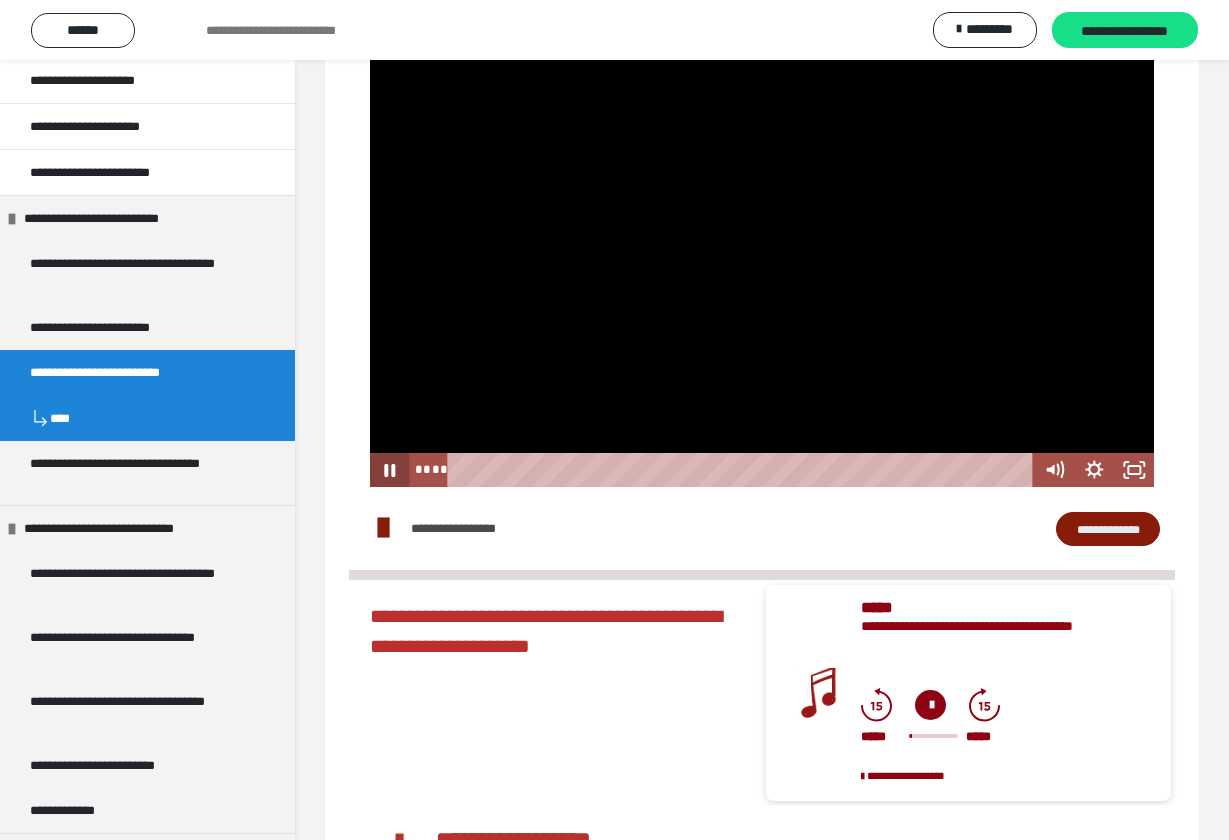 click 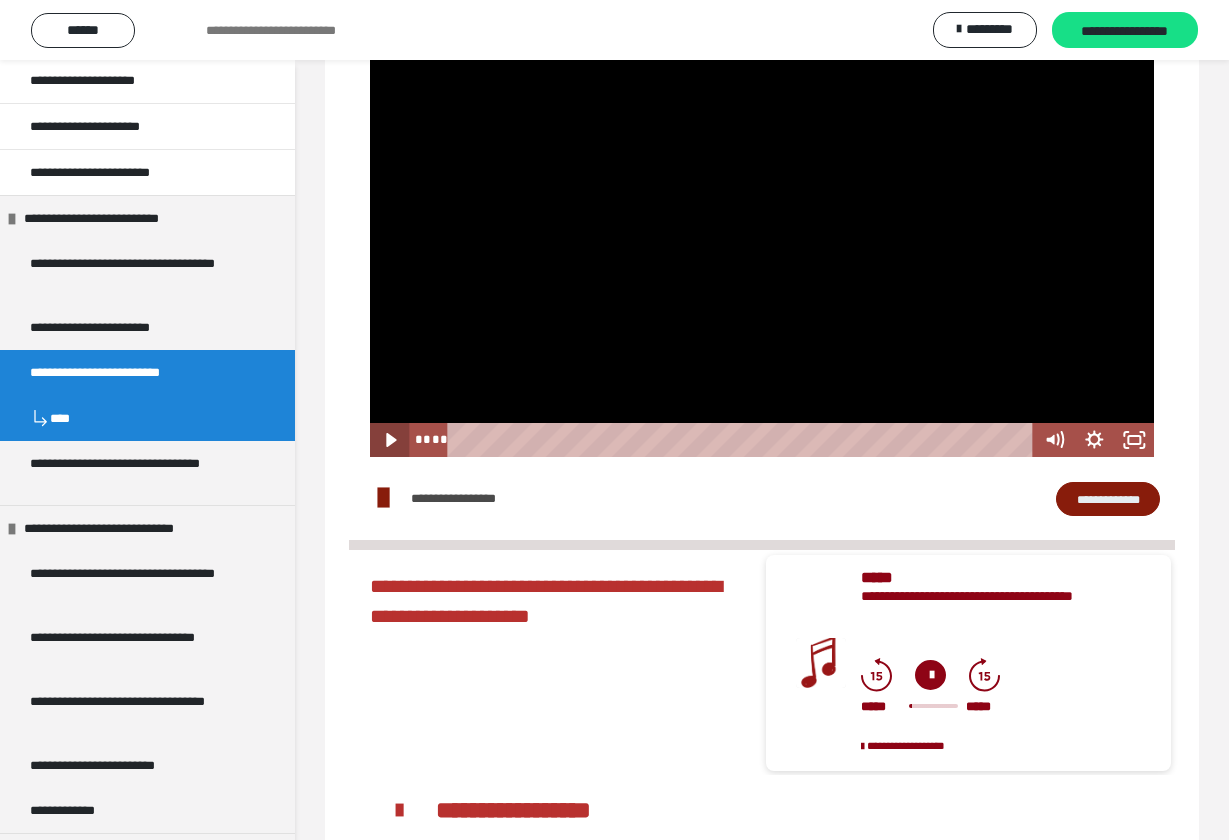 scroll, scrollTop: 976, scrollLeft: 0, axis: vertical 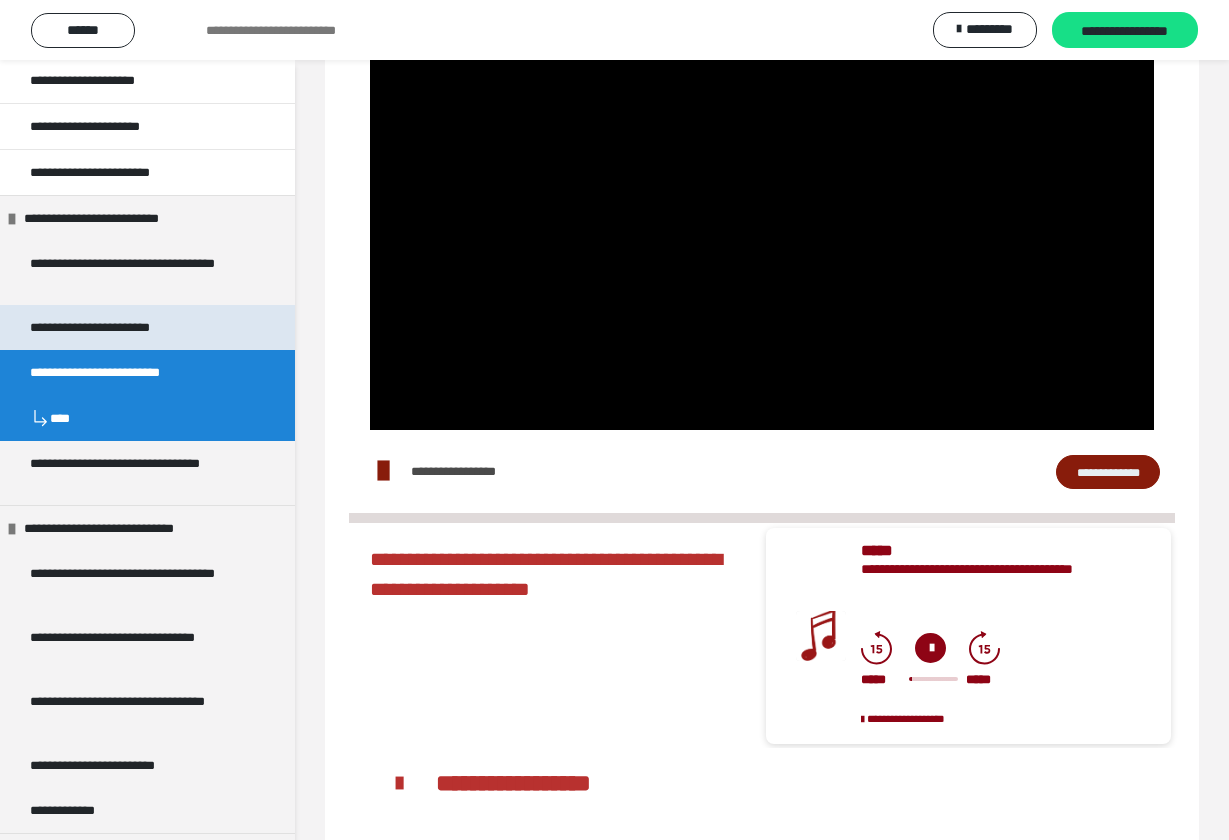 click on "**********" at bounding box center (122, 327) 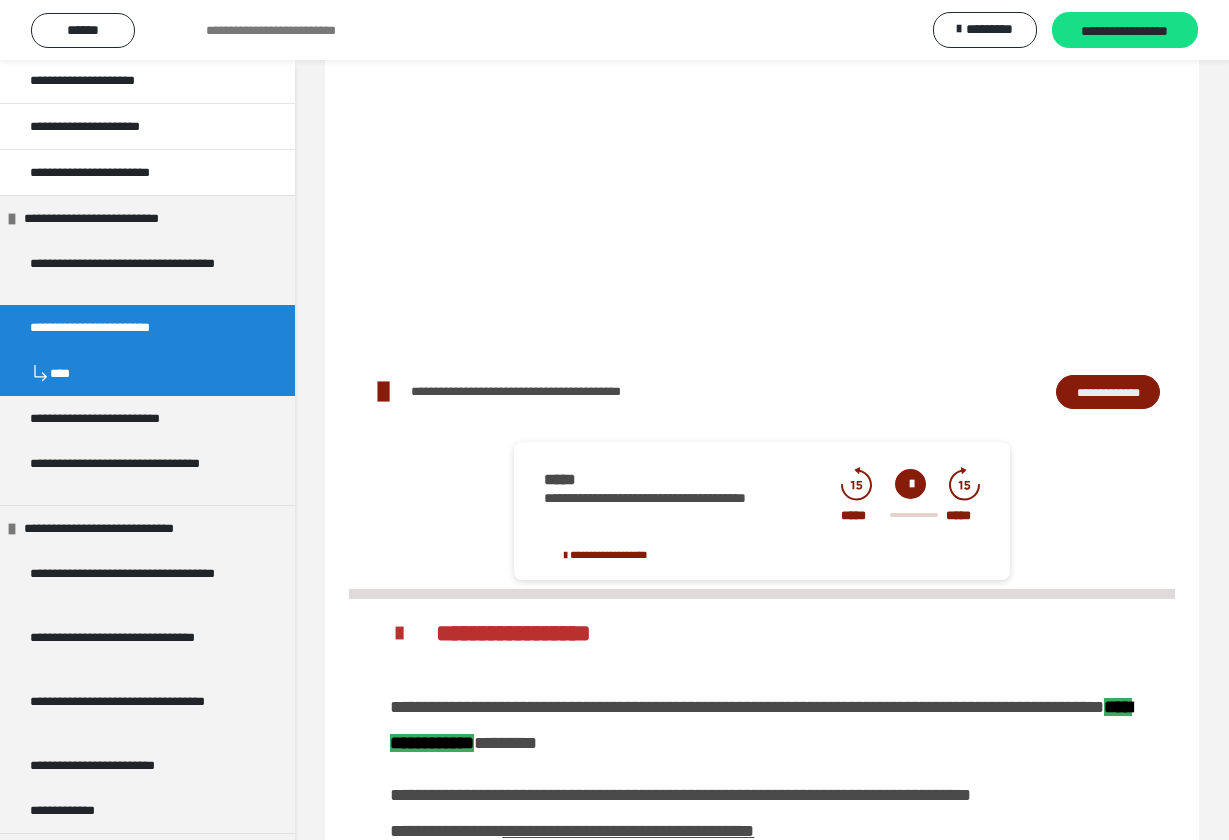 scroll, scrollTop: 826, scrollLeft: 0, axis: vertical 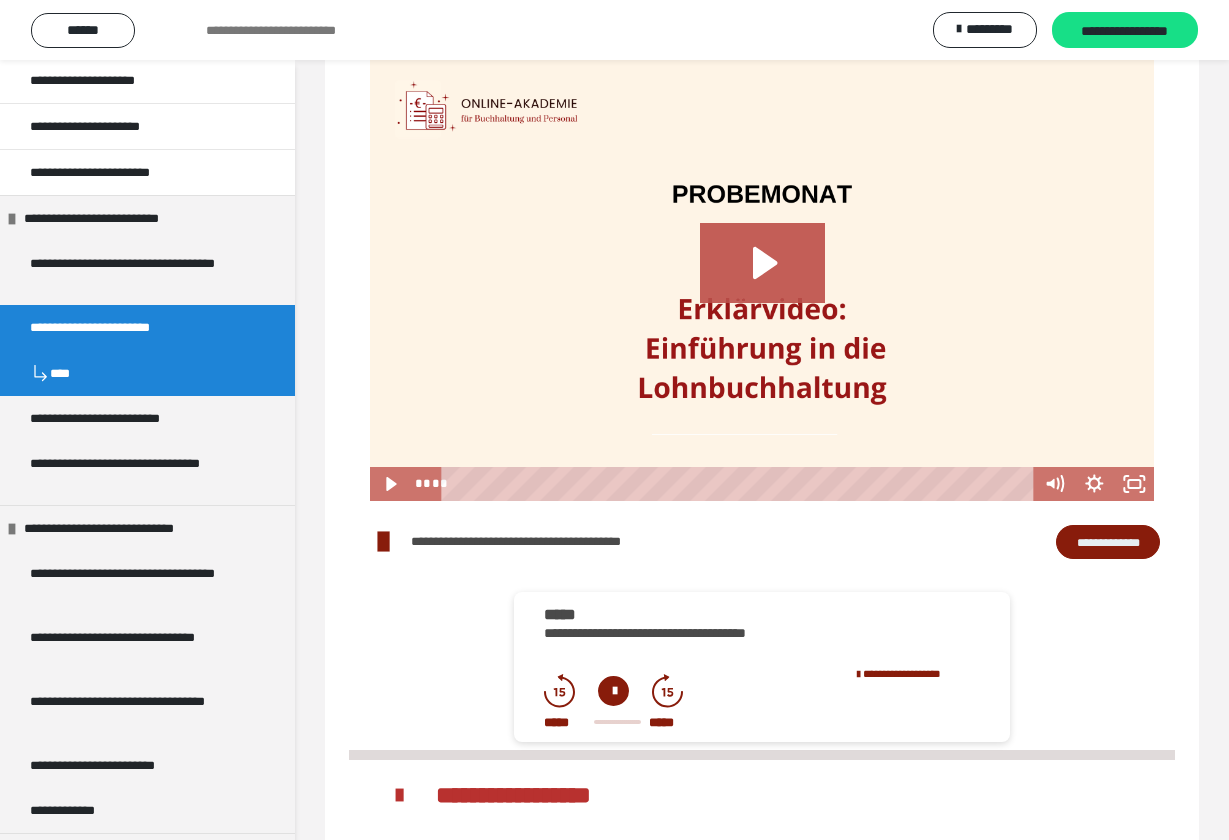 click on "**********" at bounding box center (1108, 542) 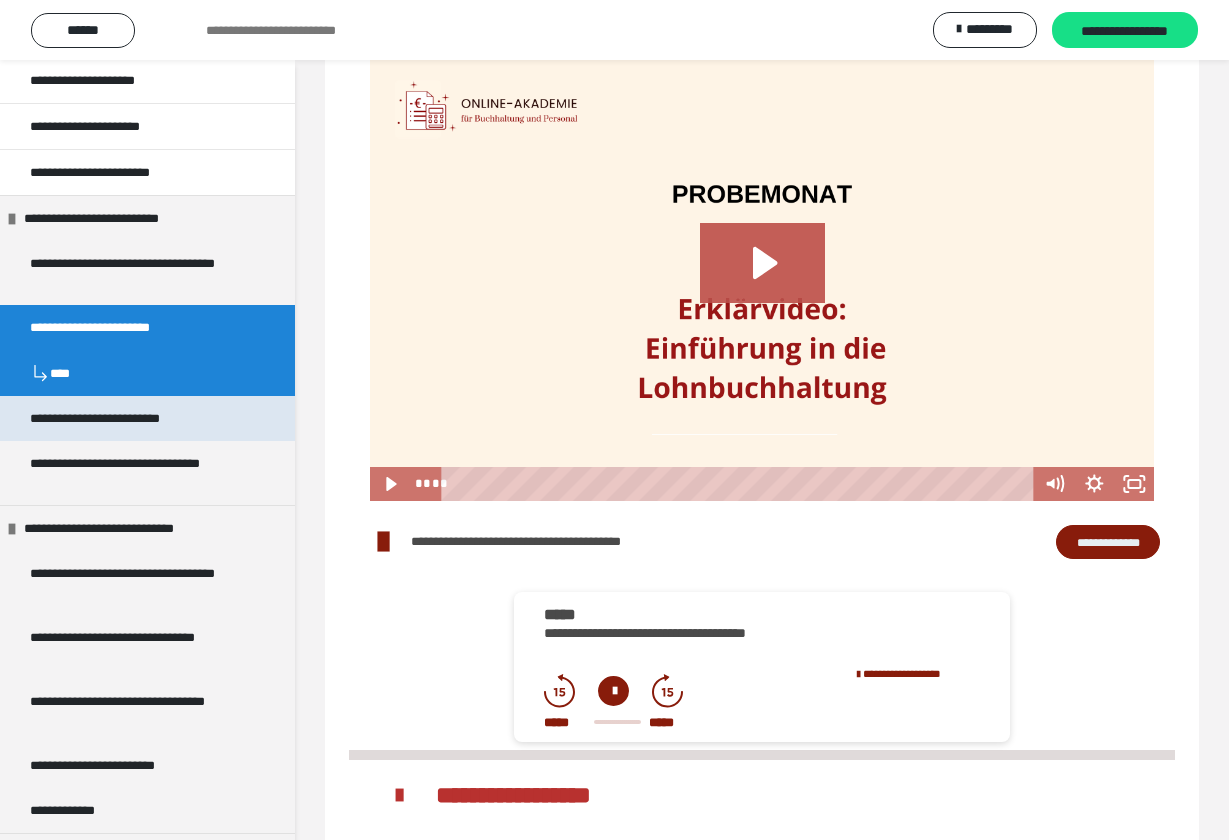 click on "**********" at bounding box center (128, 418) 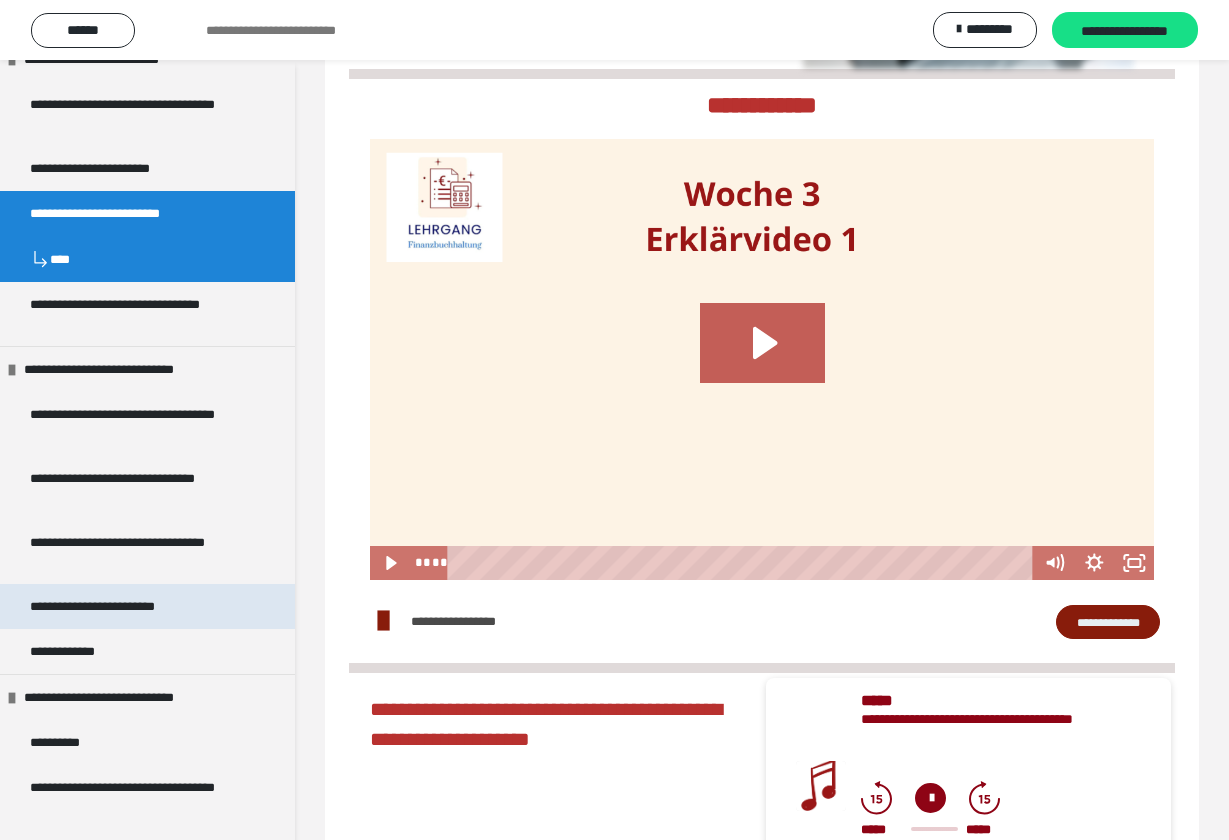 scroll, scrollTop: 365, scrollLeft: 0, axis: vertical 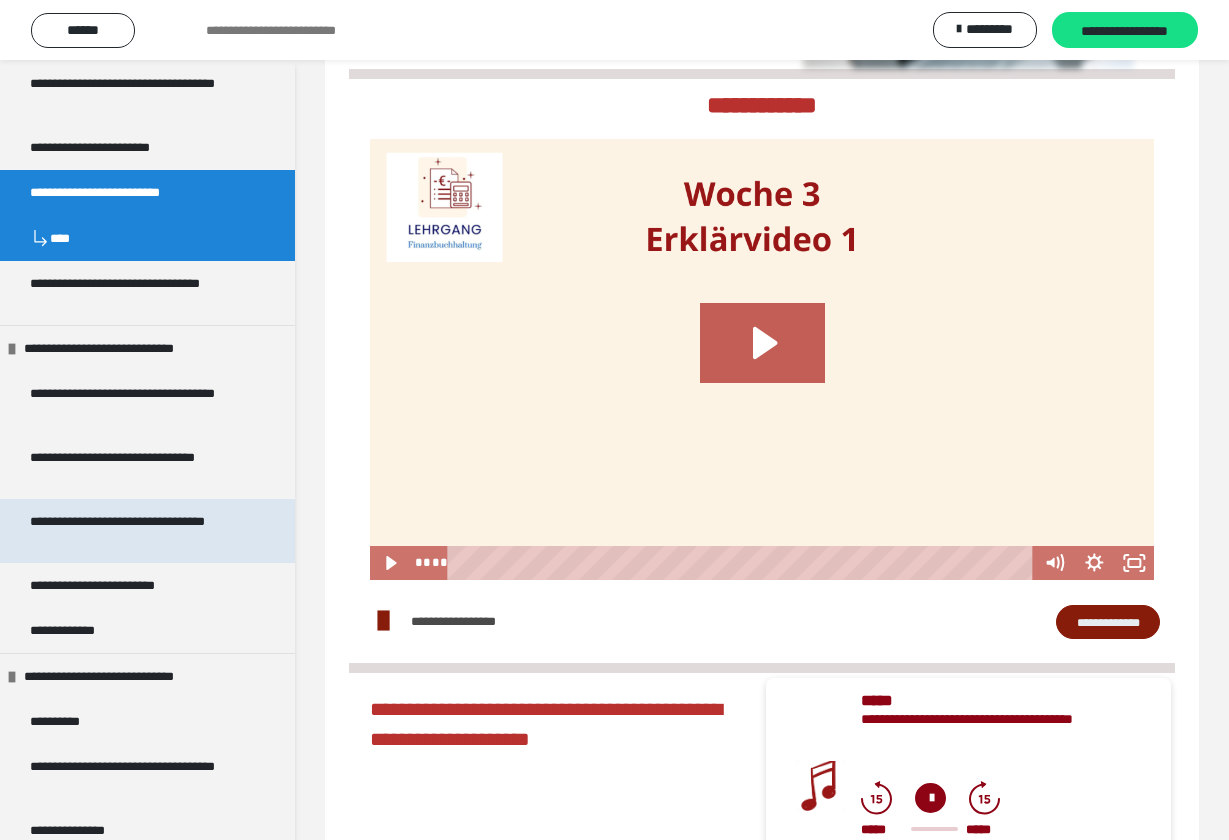 click on "**********" at bounding box center [139, 531] 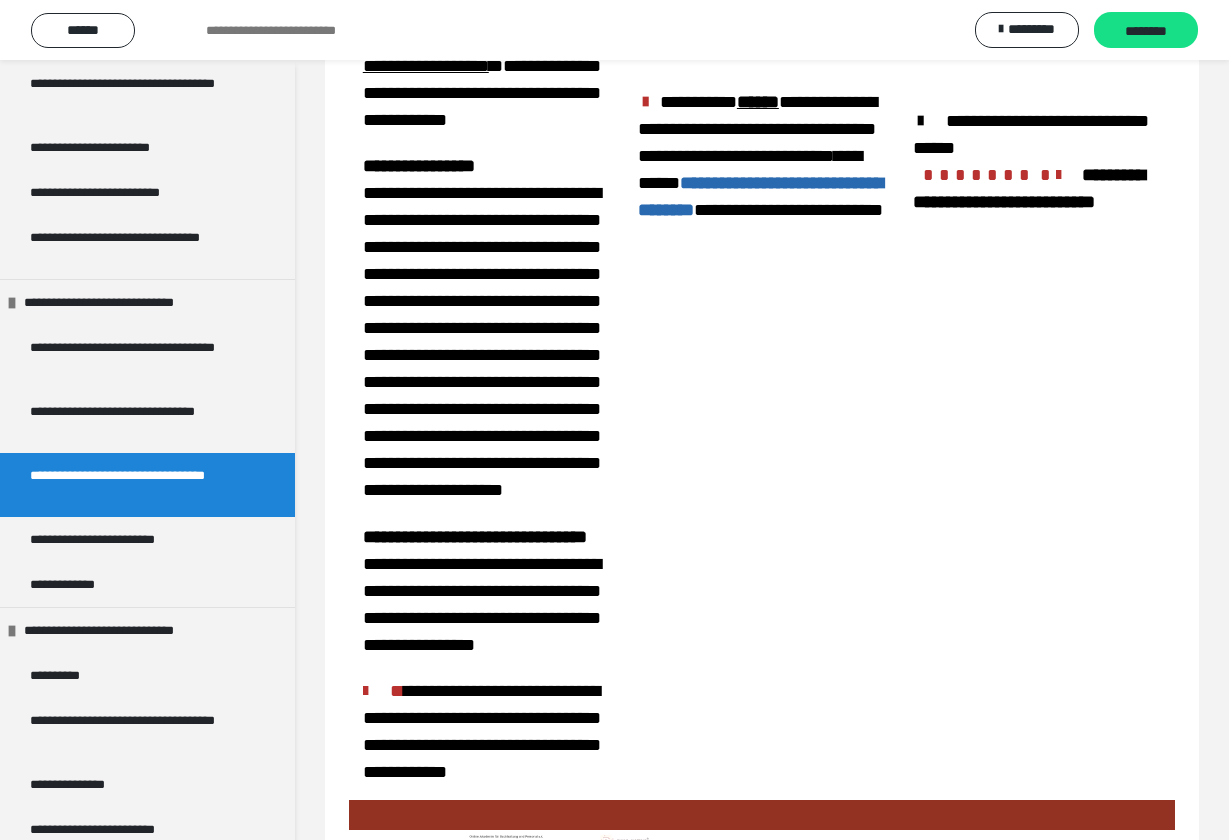 scroll, scrollTop: 648, scrollLeft: 0, axis: vertical 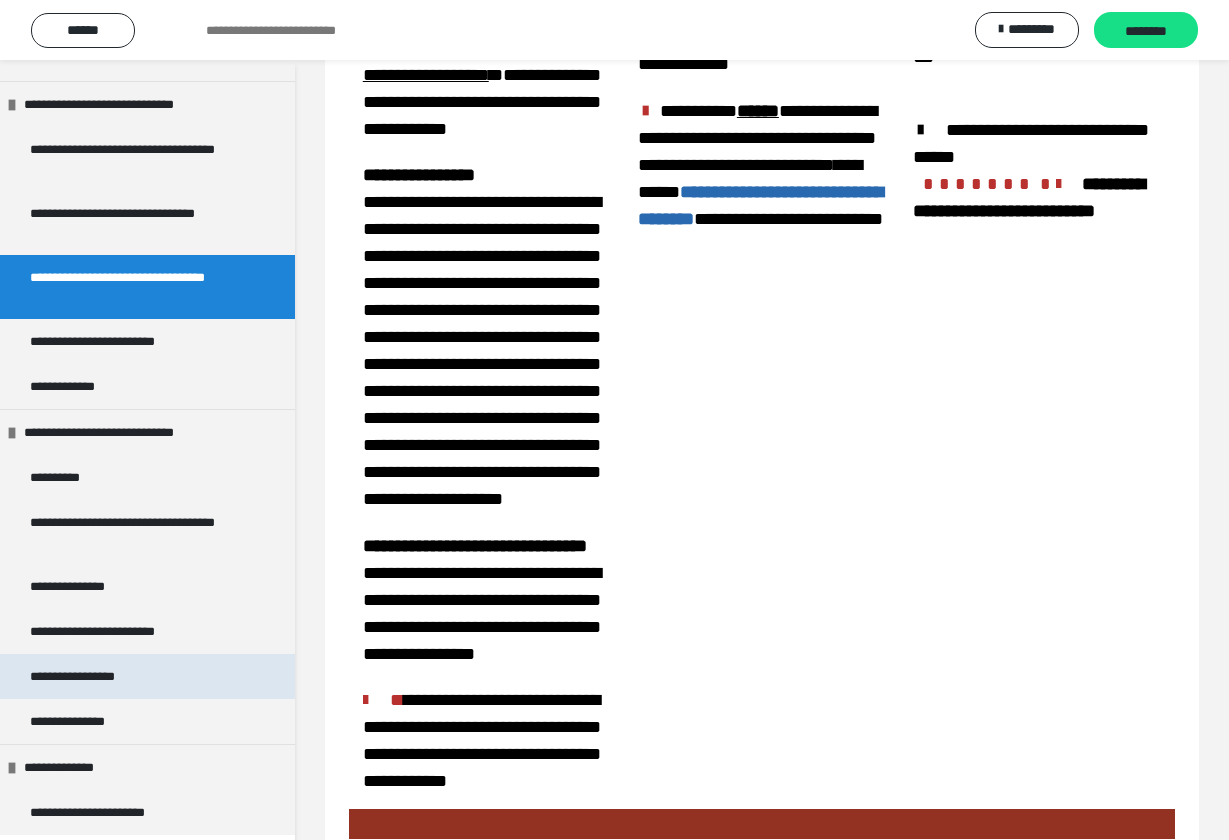 click on "**********" at bounding box center (94, 676) 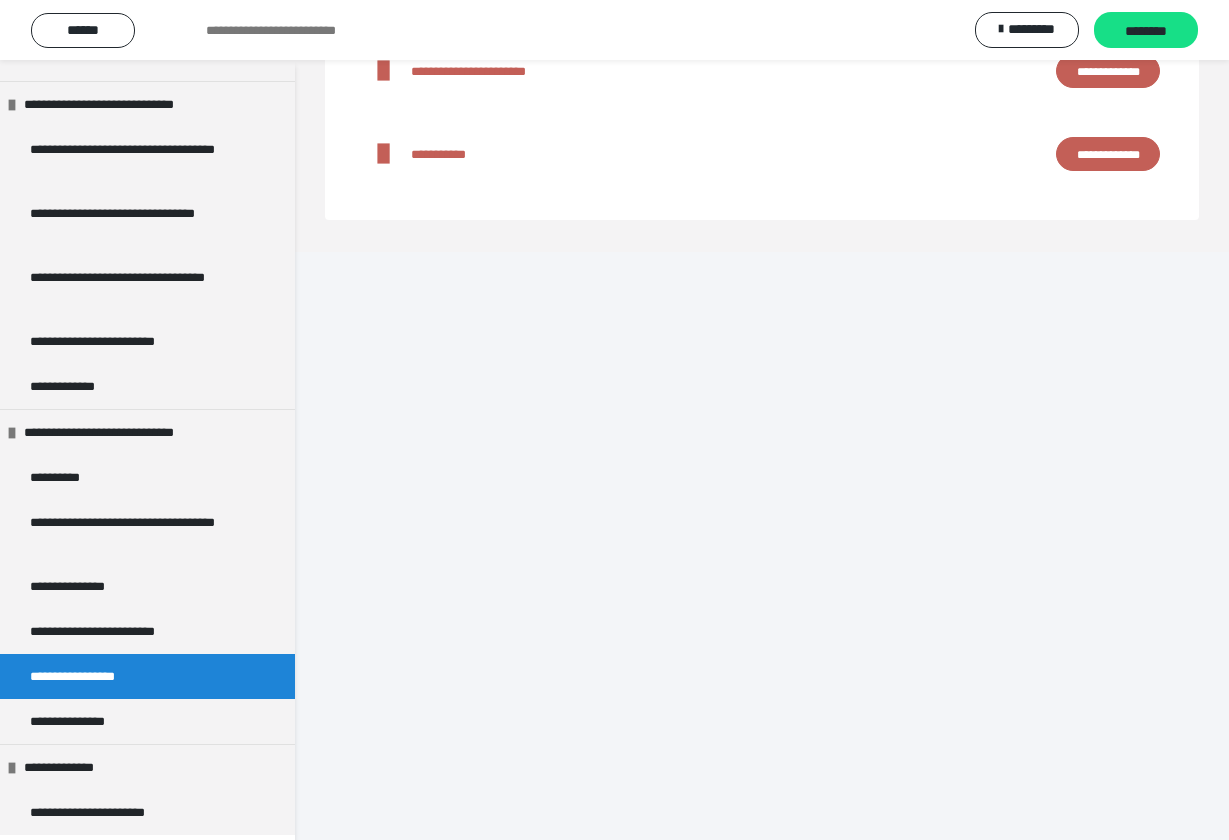 scroll, scrollTop: 60, scrollLeft: 0, axis: vertical 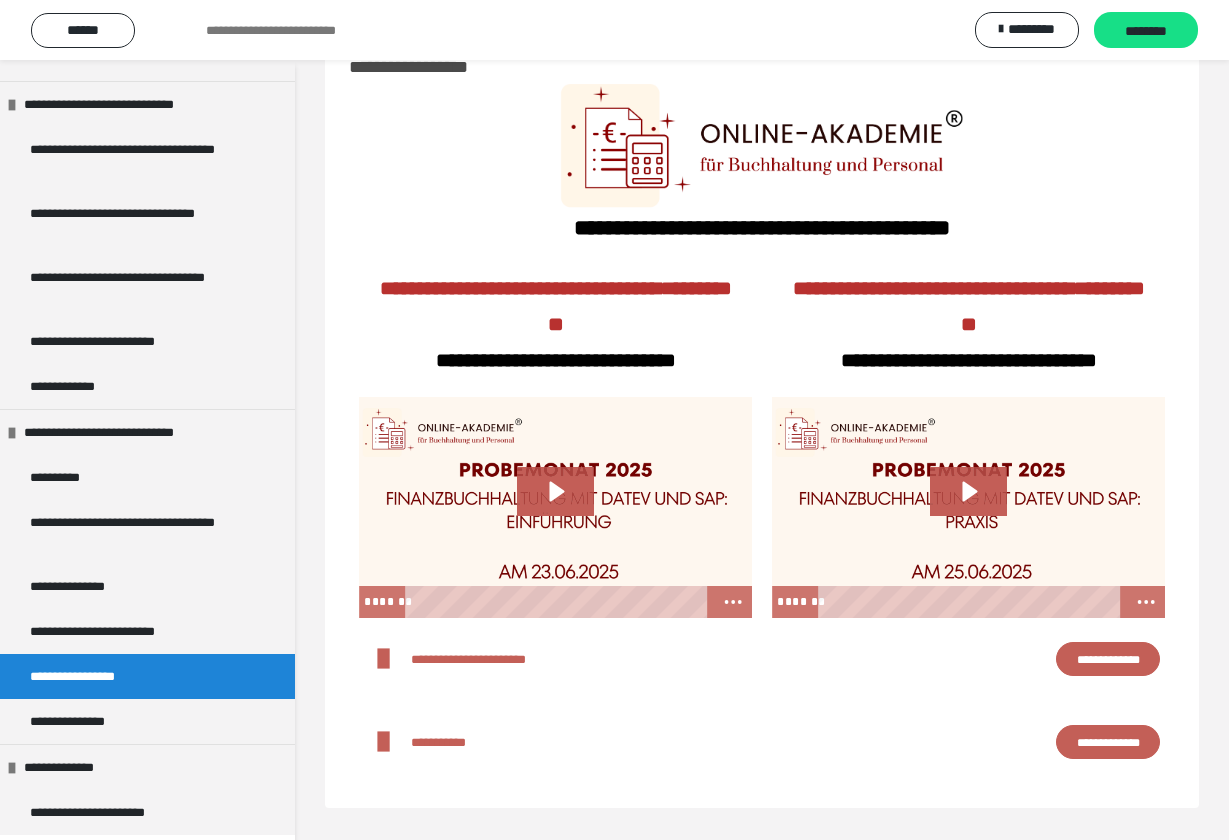 click on "**********" at bounding box center [1108, 659] 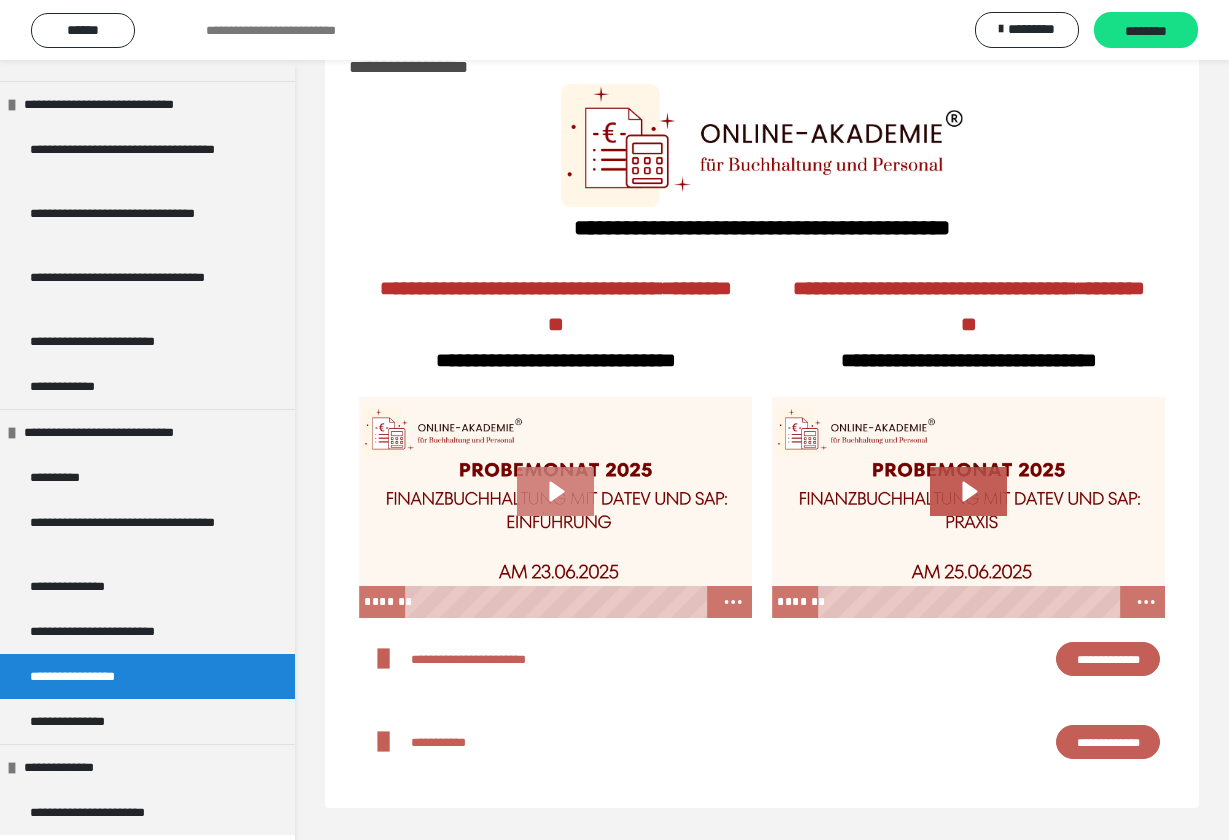 click 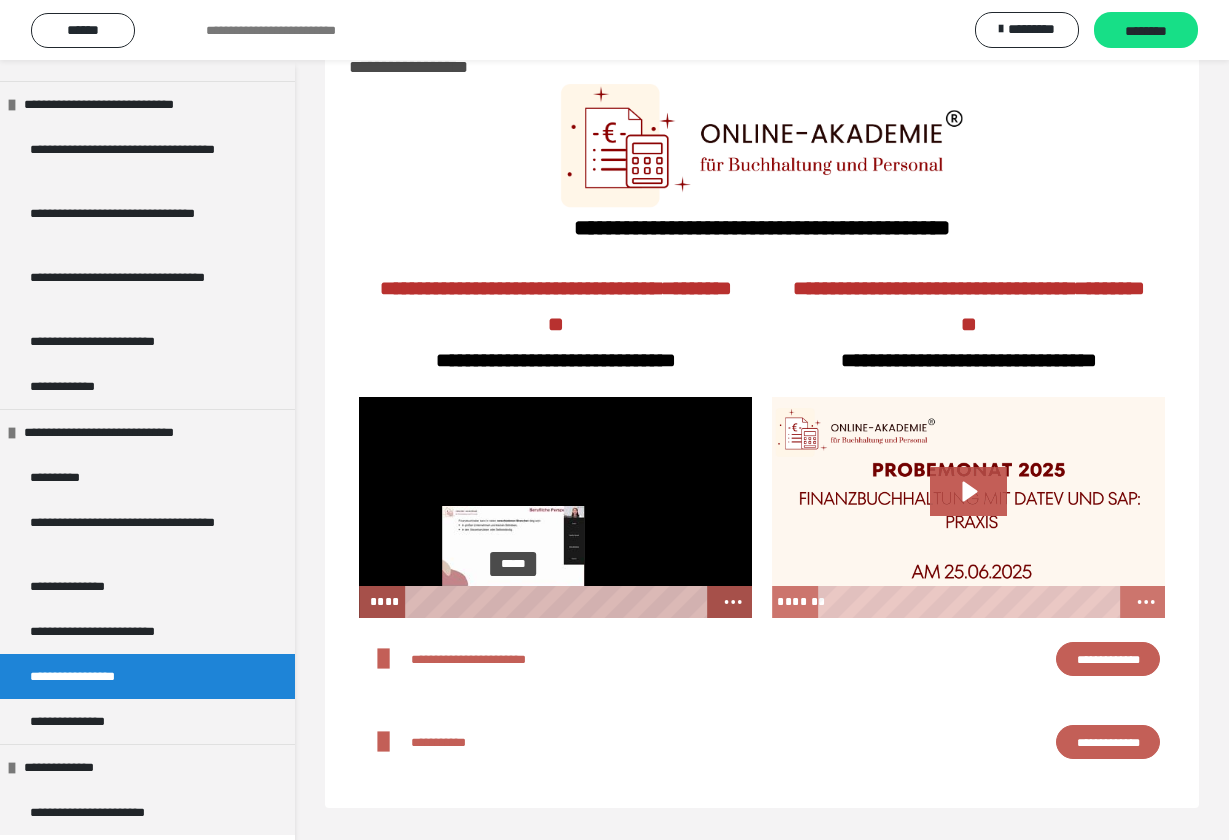 click on "*****" at bounding box center (559, 602) 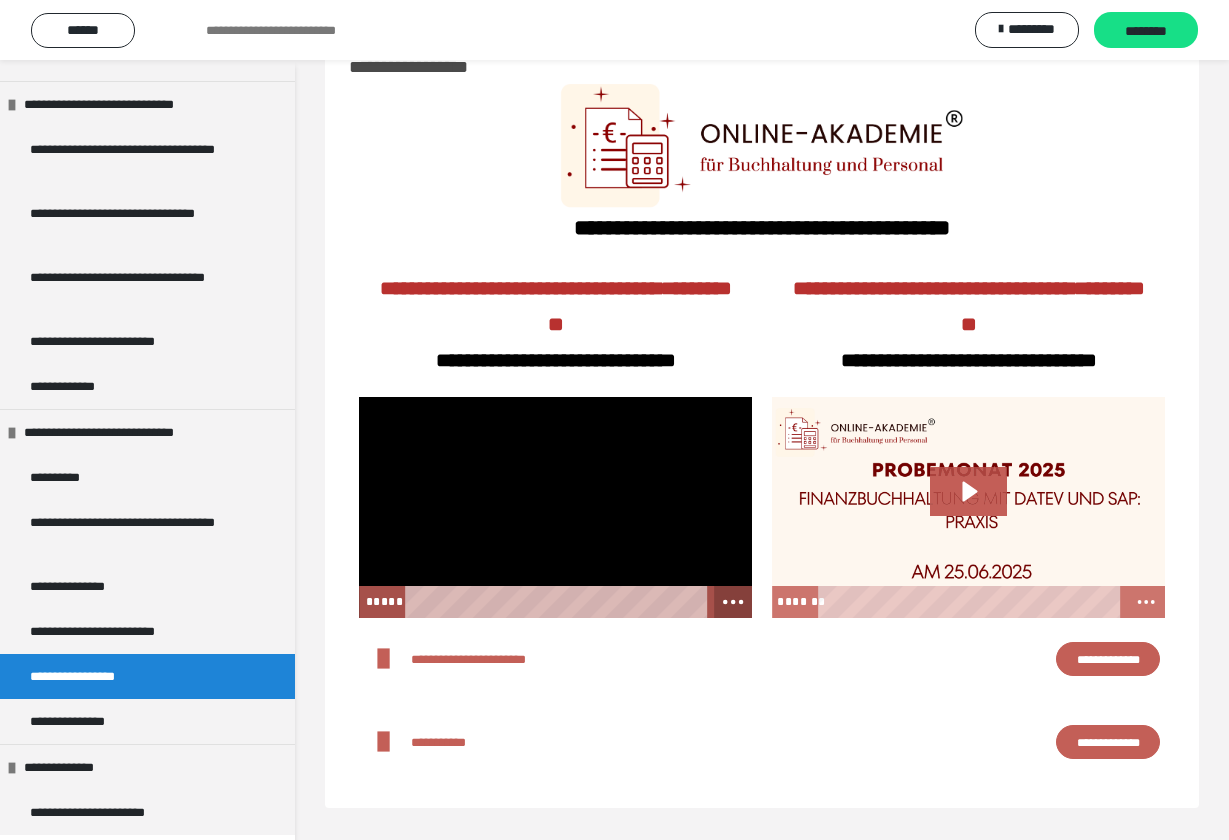 click 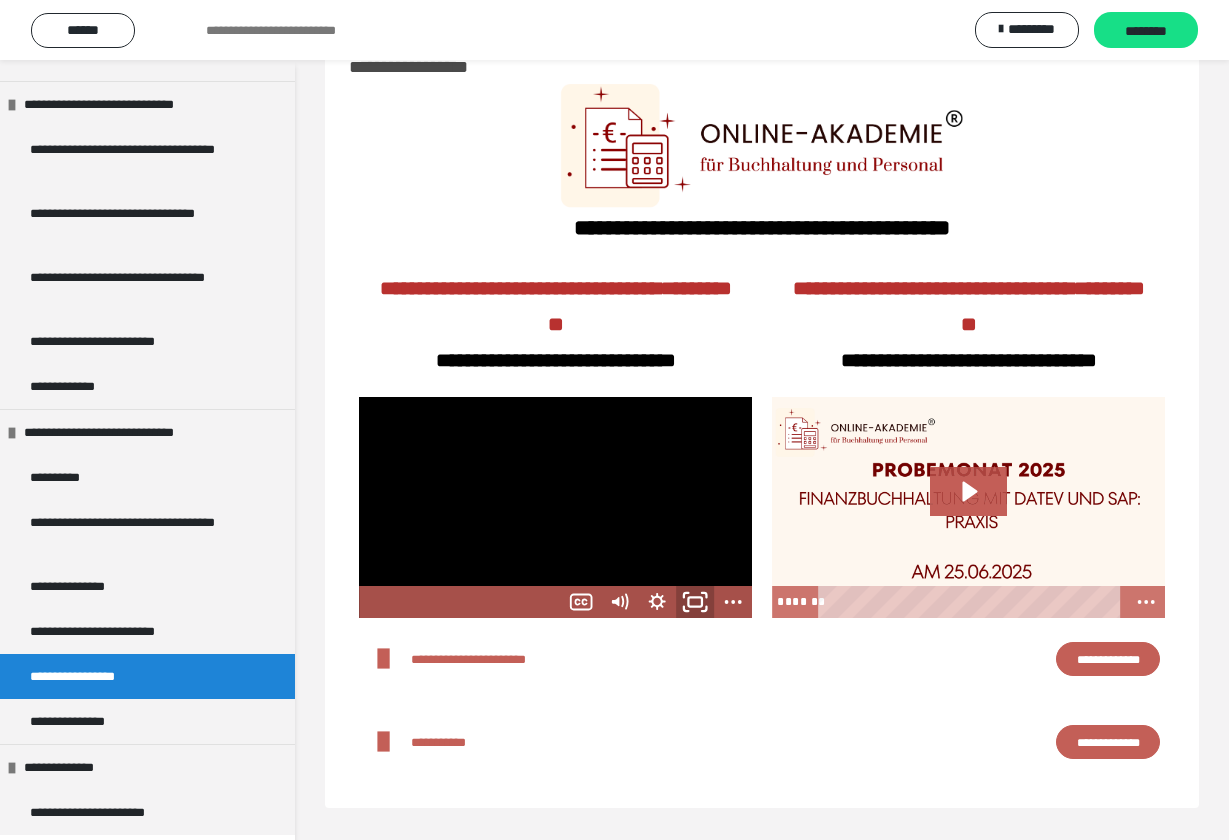 click 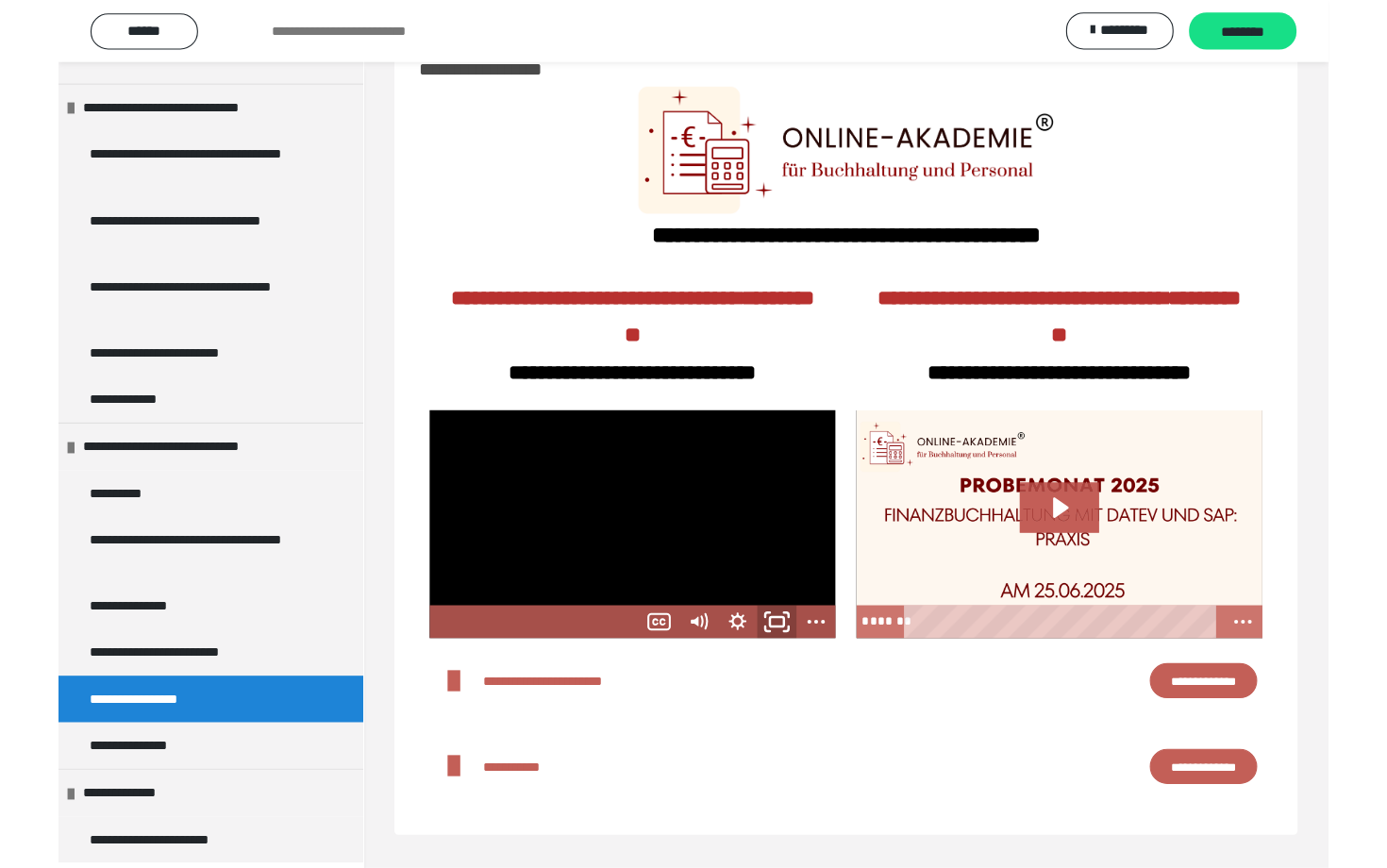 scroll, scrollTop: 53, scrollLeft: 0, axis: vertical 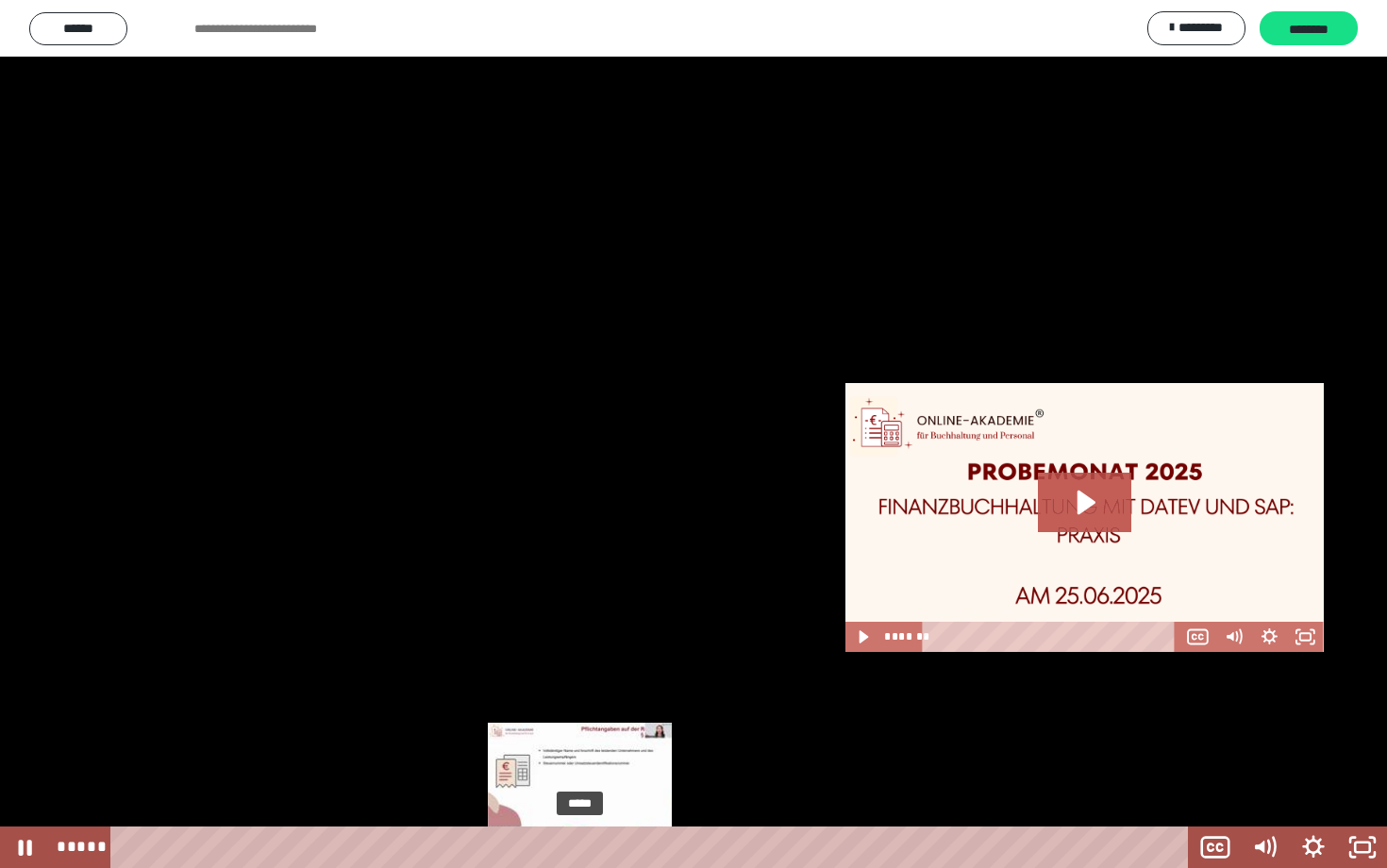 click on "*****" at bounding box center [653, 847] 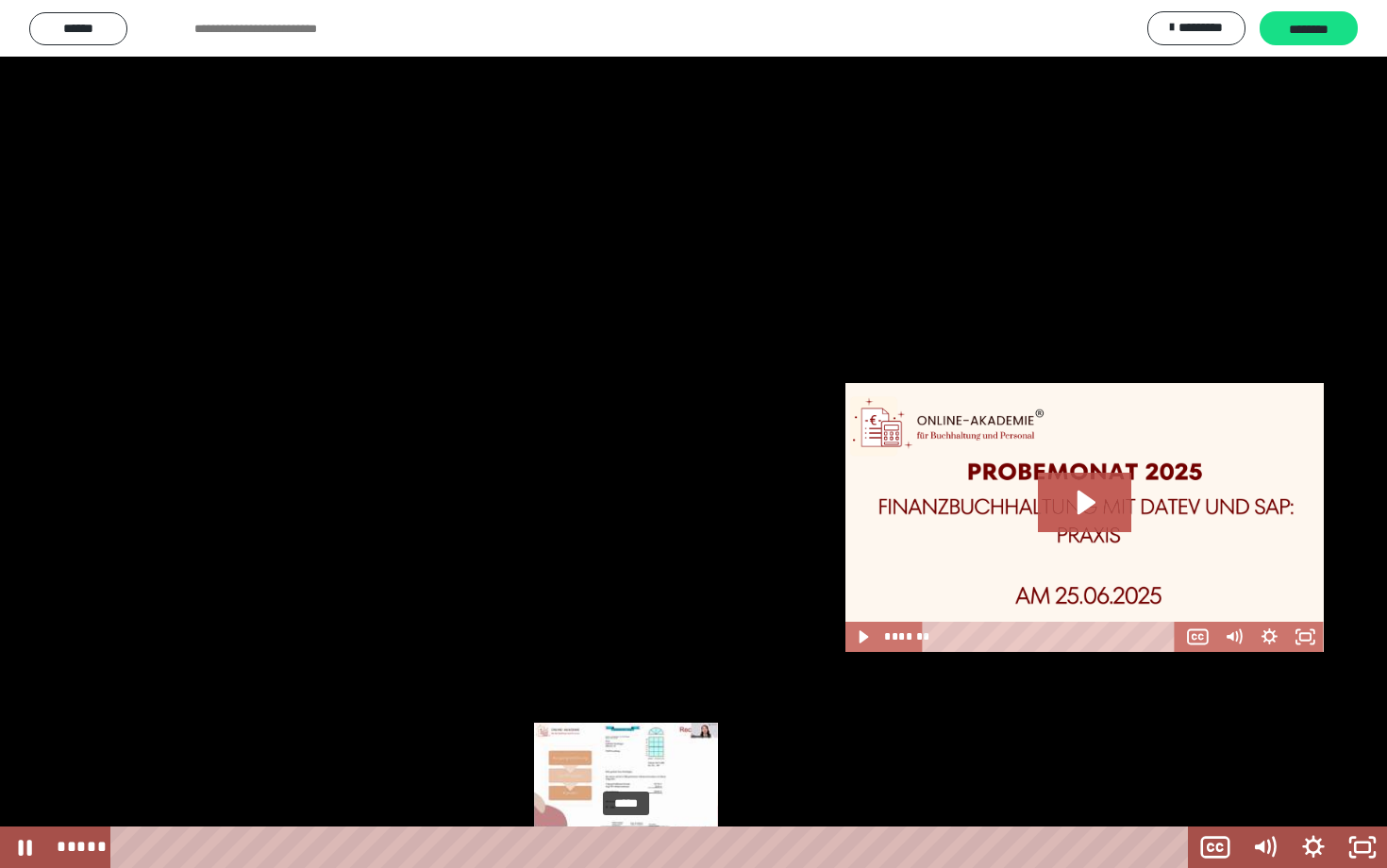 click on "*****" at bounding box center [653, 847] 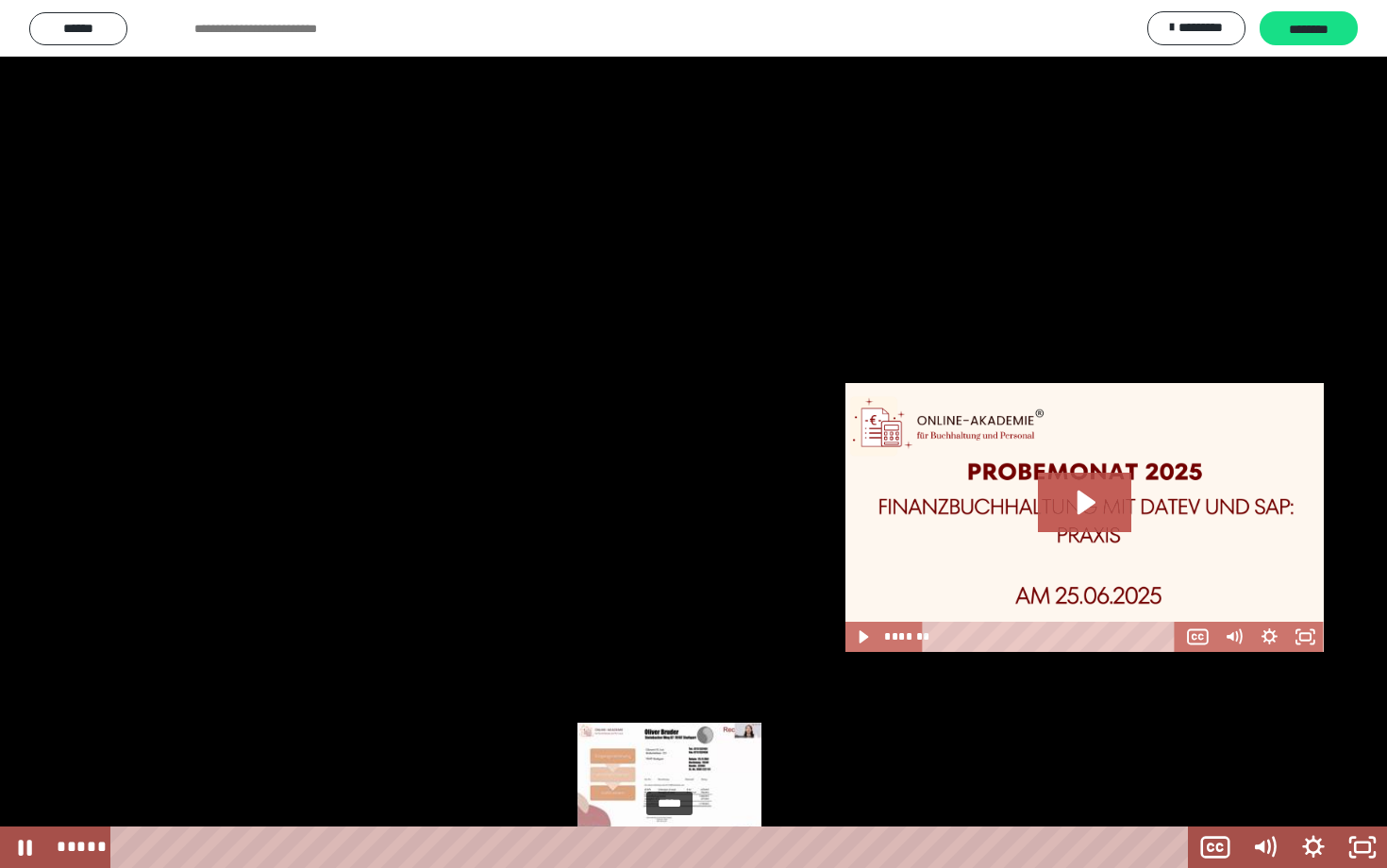 click on "*****" at bounding box center (653, 847) 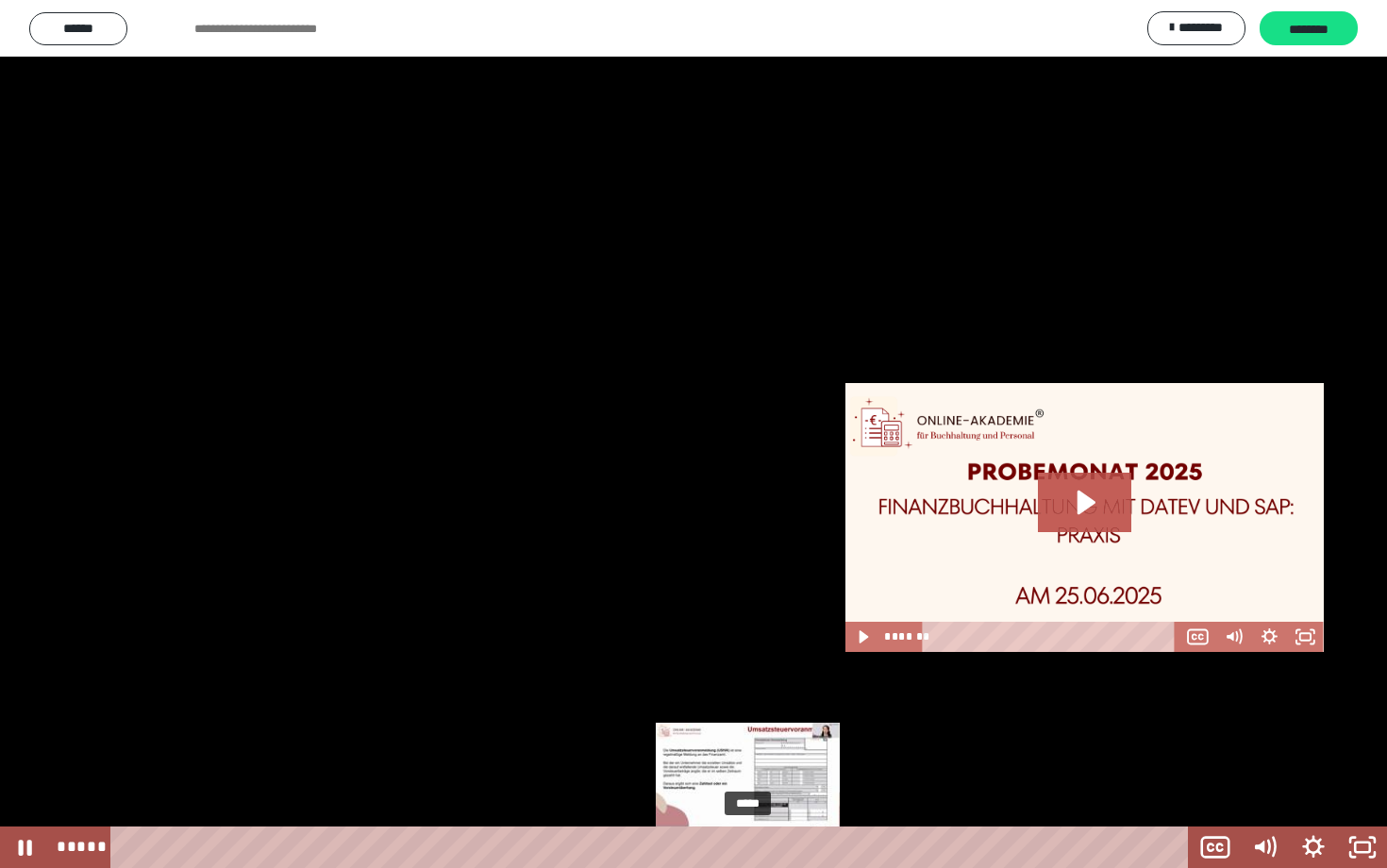click on "*****" at bounding box center [653, 847] 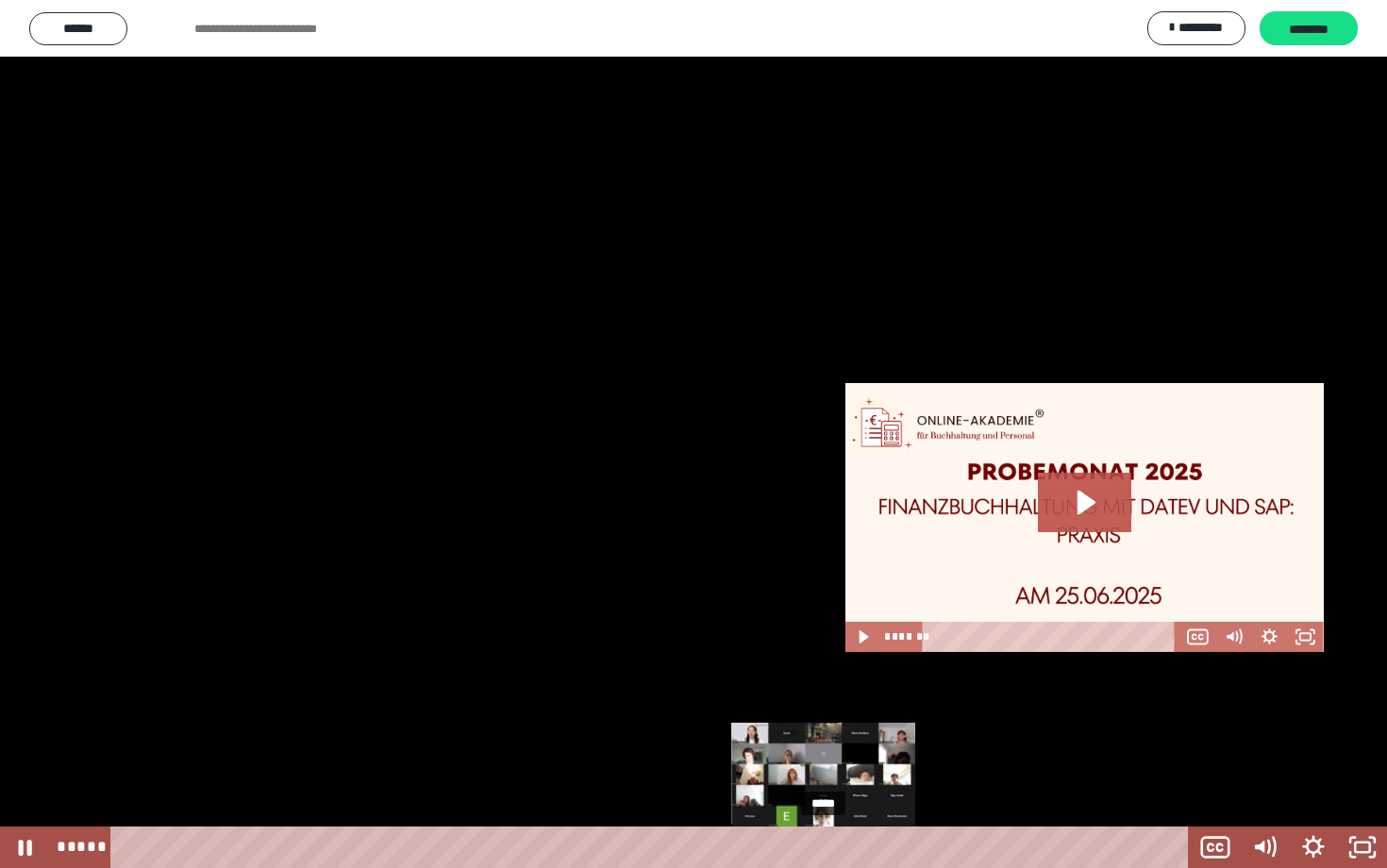 click on "*****" at bounding box center (653, 847) 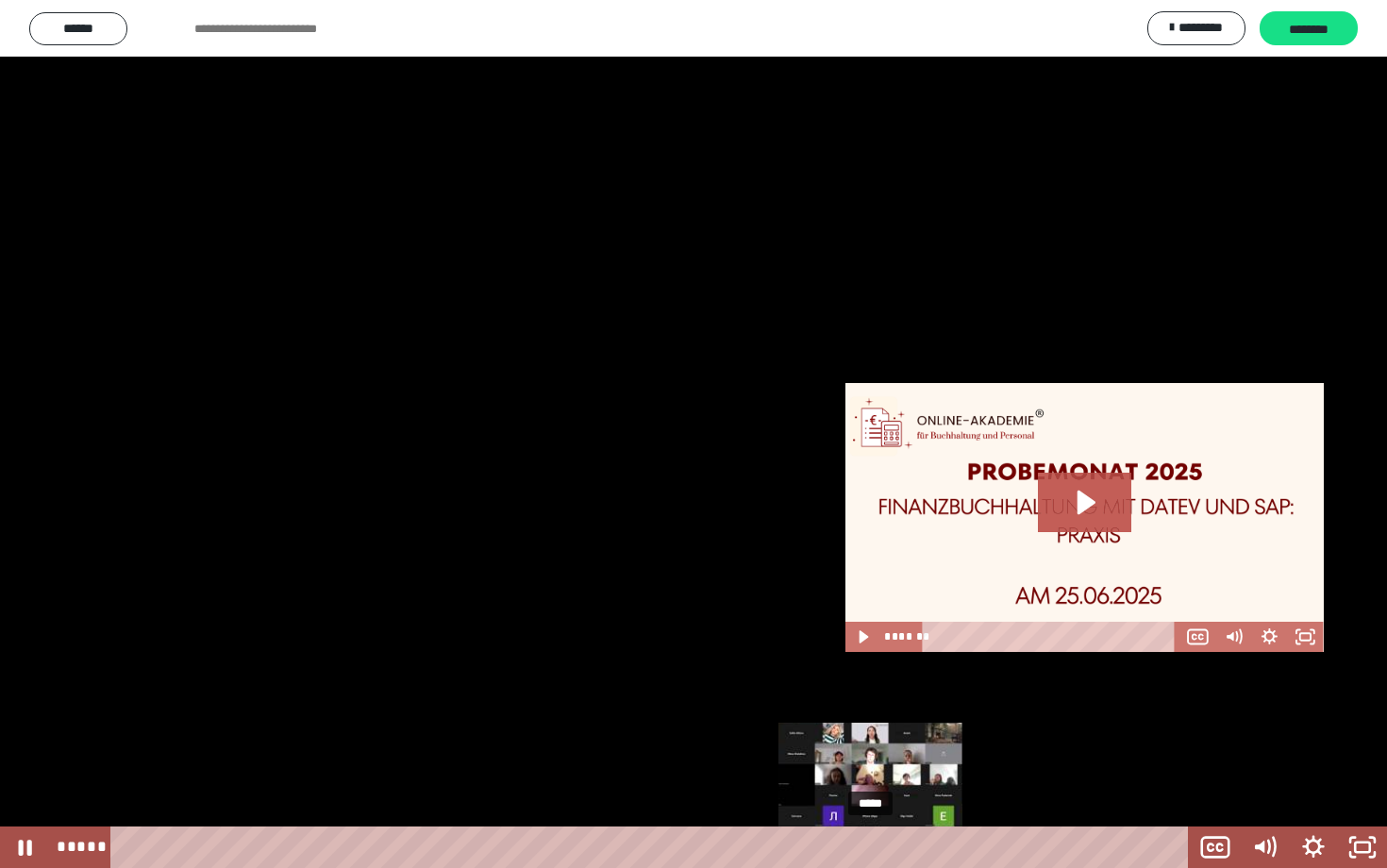 click on "*****" at bounding box center (653, 847) 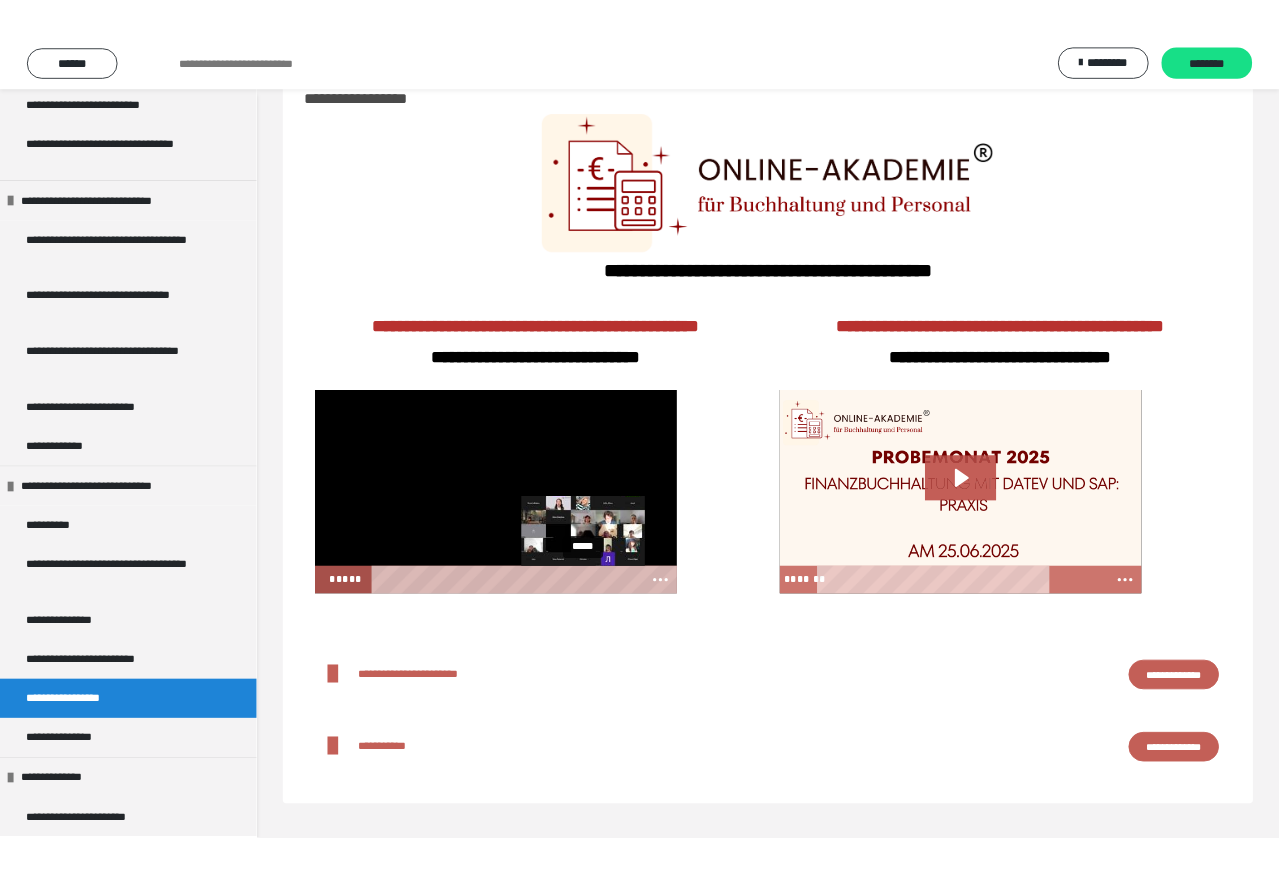 scroll, scrollTop: 60, scrollLeft: 0, axis: vertical 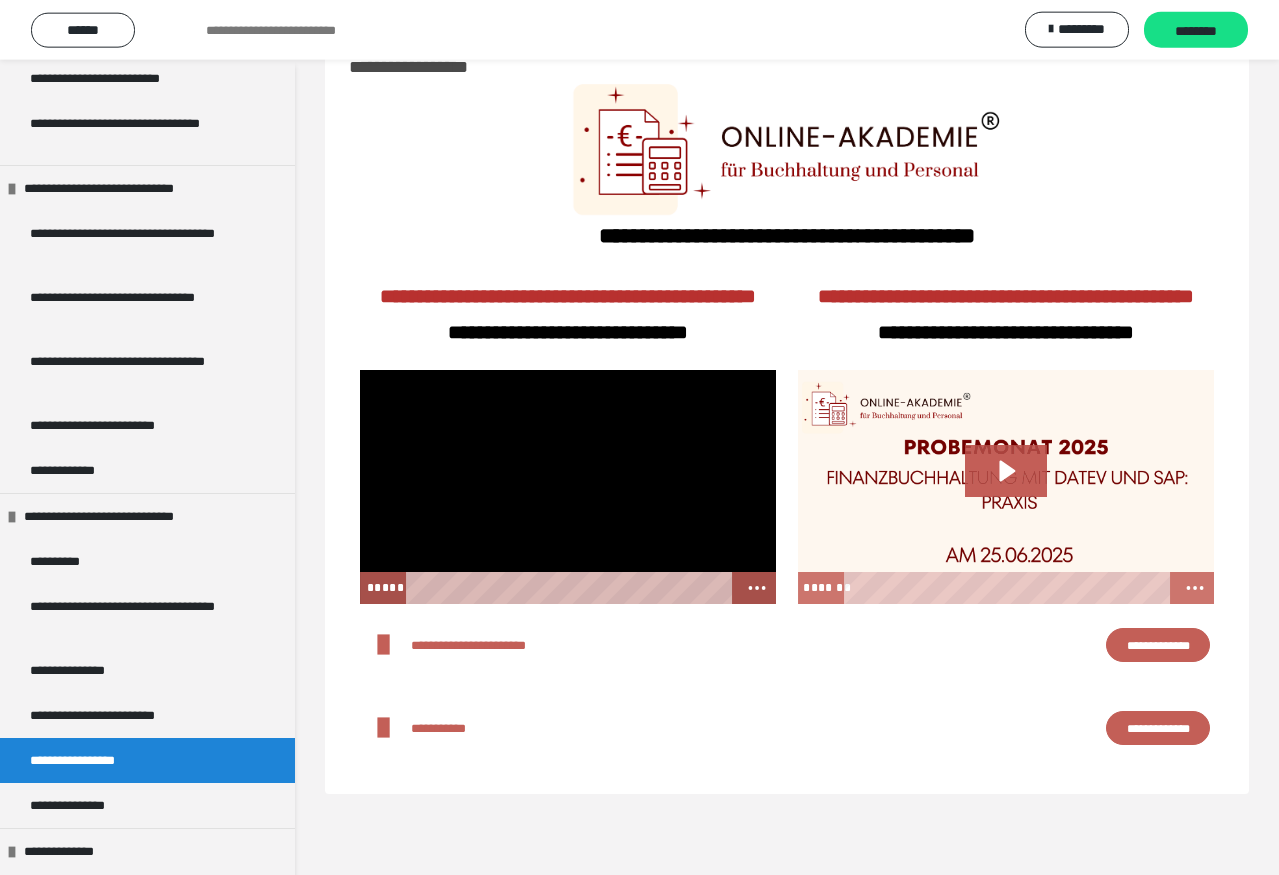 click at bounding box center (568, 487) 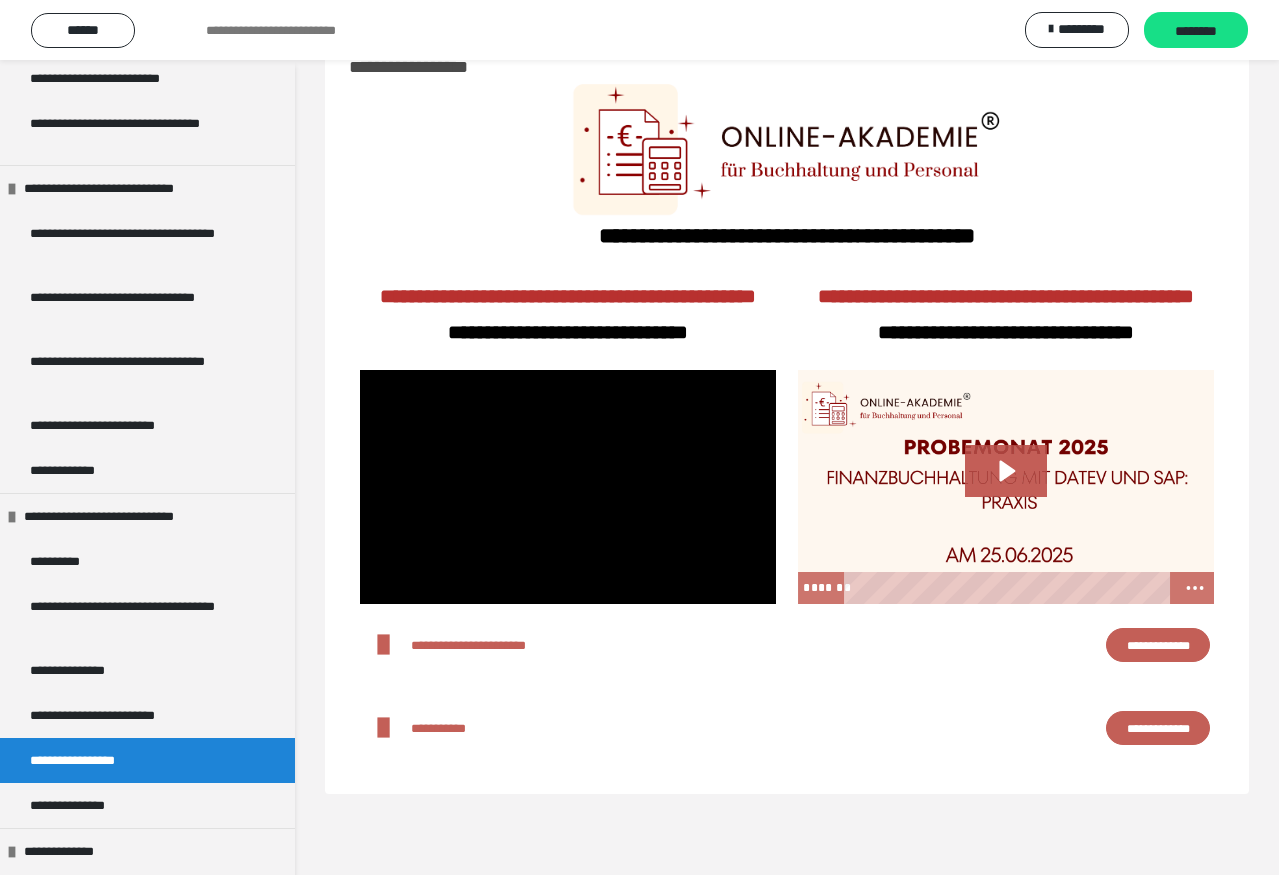 scroll, scrollTop: 60, scrollLeft: 0, axis: vertical 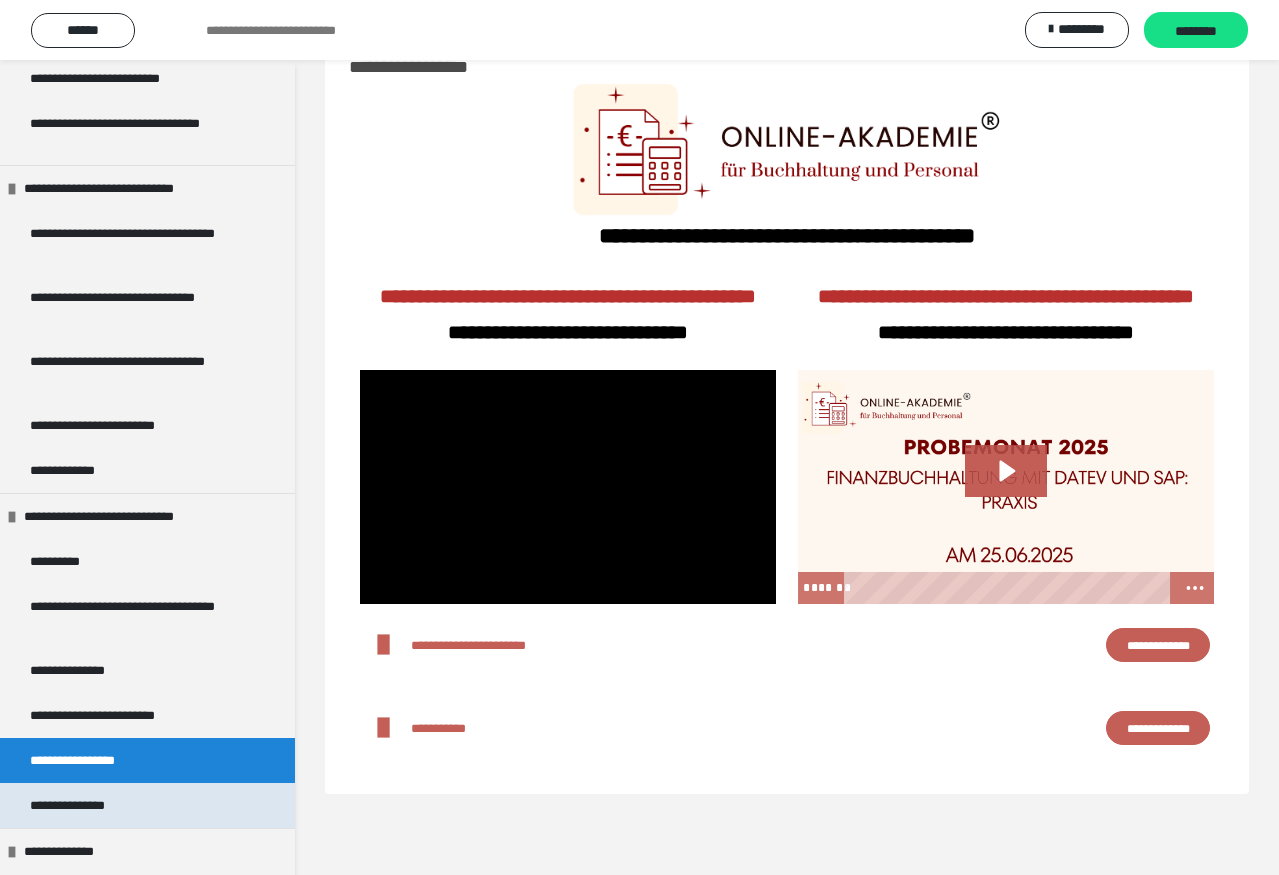 click on "**********" at bounding box center [86, 805] 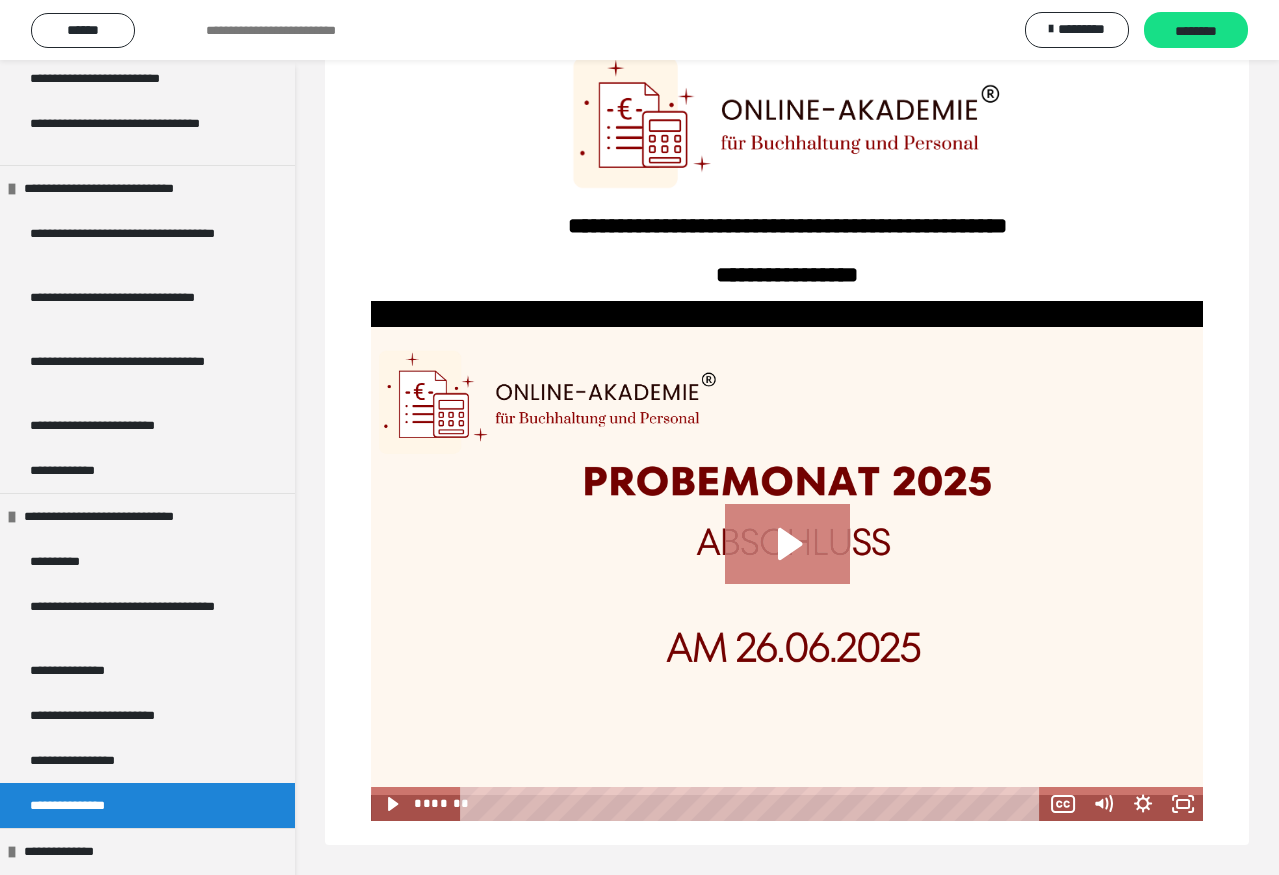 scroll, scrollTop: 87, scrollLeft: 0, axis: vertical 